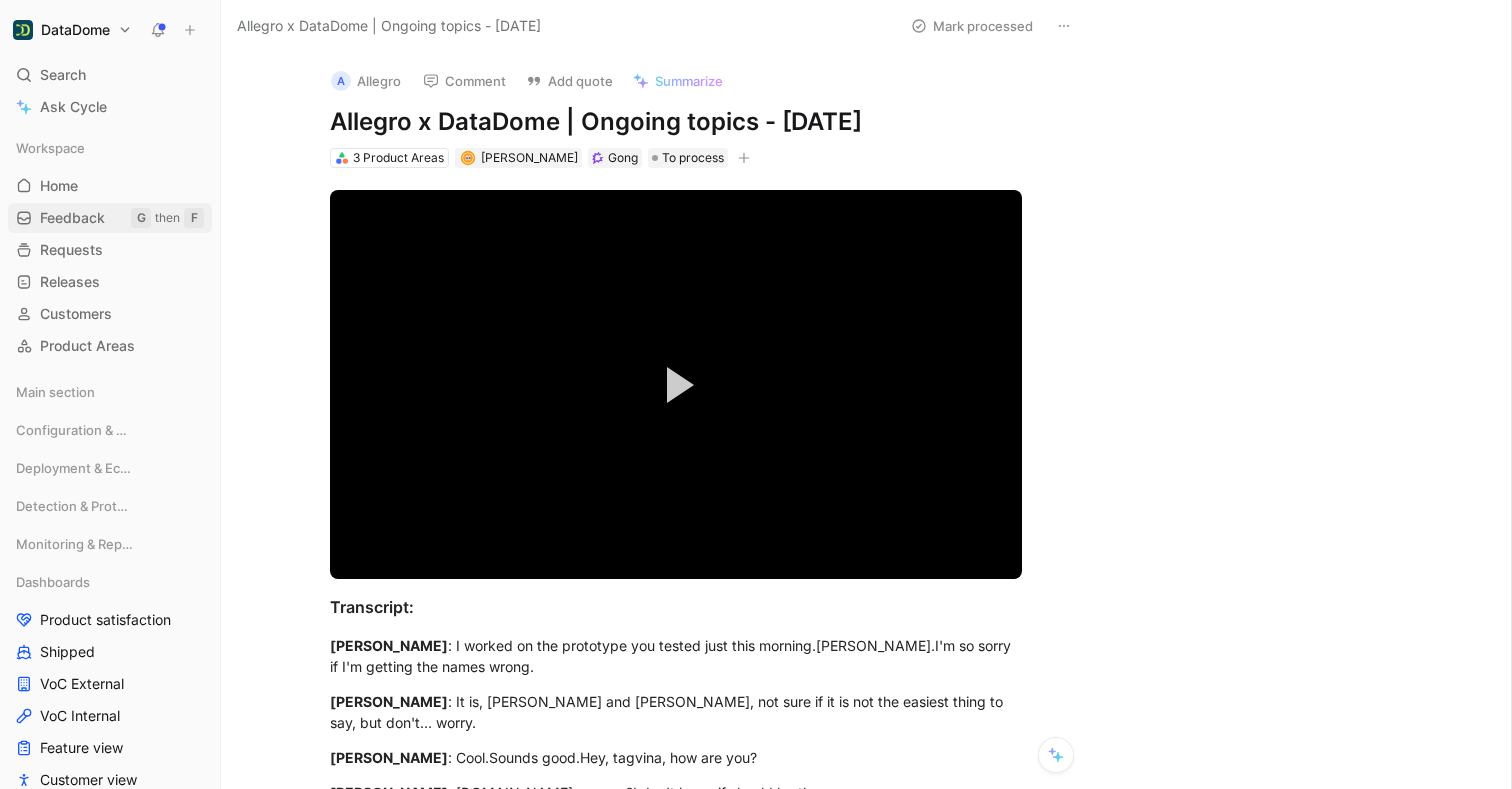 scroll, scrollTop: 0, scrollLeft: 0, axis: both 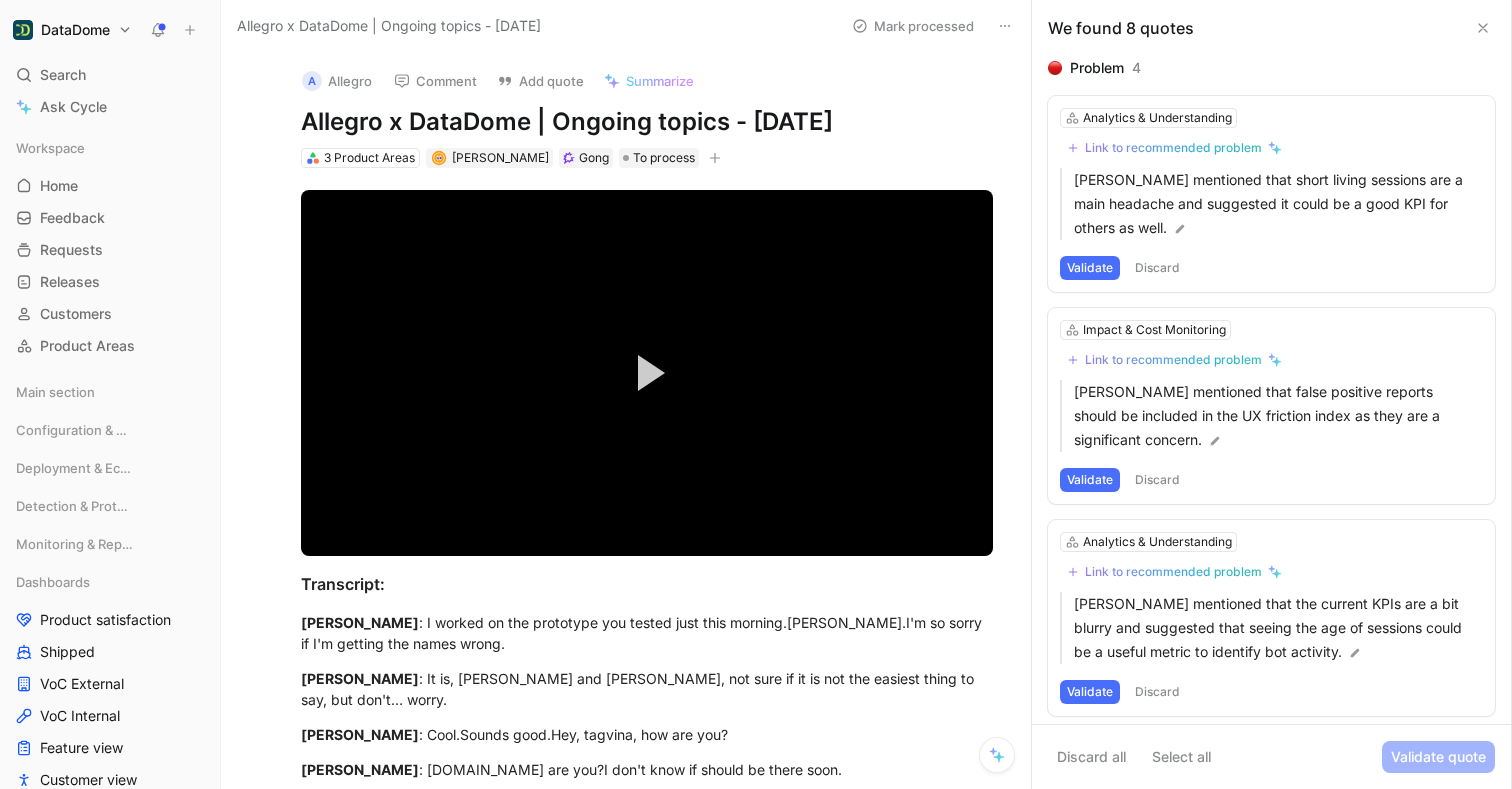 click 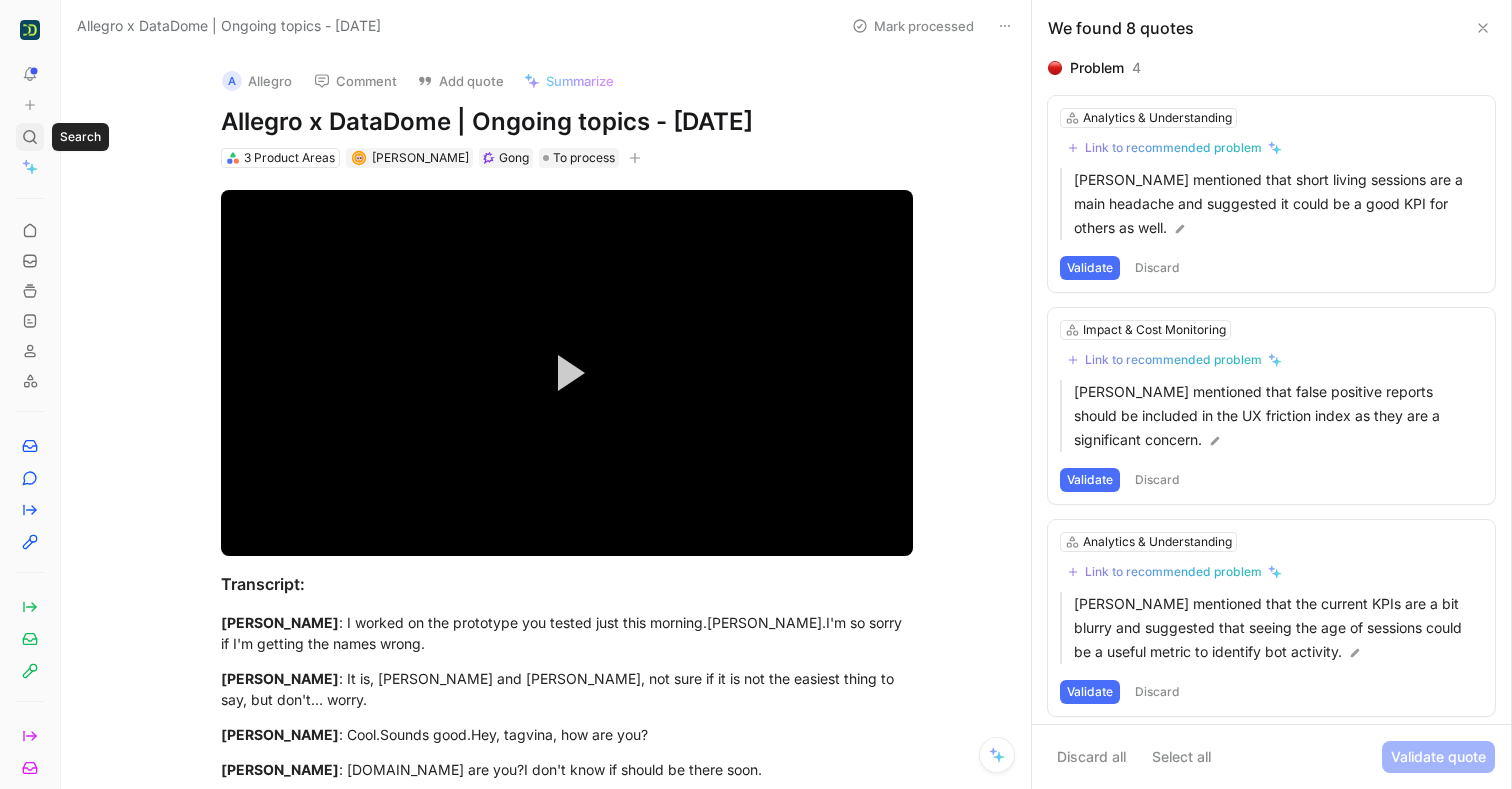 click 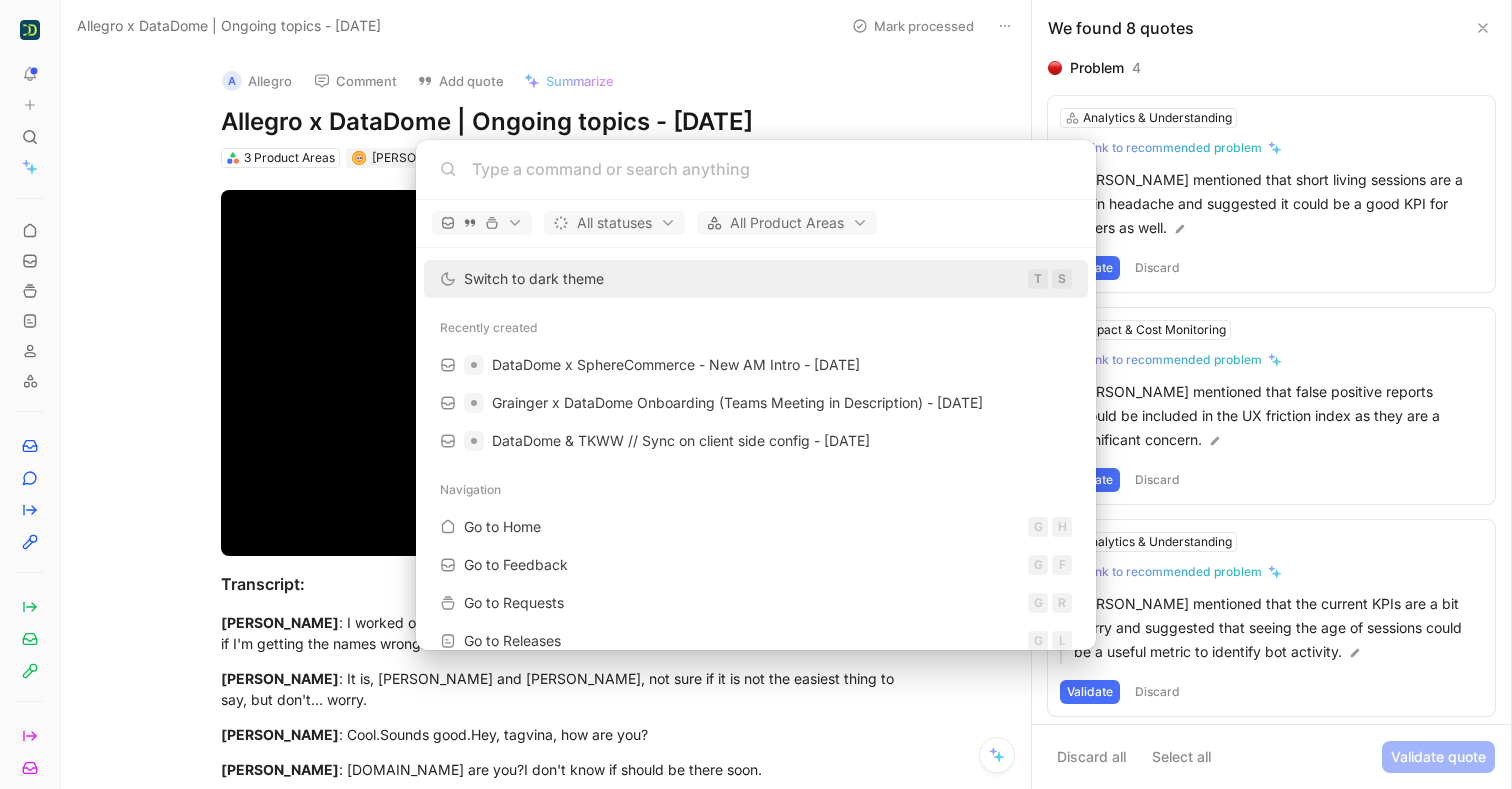 click on "To pick up a draggable item, press the space bar.
While dragging, use the arrow keys to move the item.
Press space again to drop the item in its new position, or press escape to cancel.
Allegro x DataDome | Ongoing topics - [DATE] Mark processed A Allegro Comment Add quote Summarize Allegro x DataDome | Ongoing topics - [DATE] 3 Product Areas [PERSON_NAME] To process Video Player is loading. Play Video Play Mute Current Time  0:00 / Duration  32:33 Loaded :  8.17% 00:00 Stream Type  LIVE Seek to live, currently behind live LIVE Remaining Time  - 32:33   1x Playback Rate 2x 1.75x 1.5x 1.25x 1x , selected 0.75x 0.5x 0.25x Descriptions descriptions off , selected Captions captions off , selected Audio Track Fullscreen This is a modal window. Transcript: [PERSON_NAME] : I worked on the prototype you tested just this morning.[PERSON_NAME].I'm so sorry if I'm getting the names wrong. [PERSON_NAME] [PERSON_NAME] : Cool.Sounds good.Hey, tagvina, how are you? [PERSON_NAME] 4" at bounding box center [756, 394] 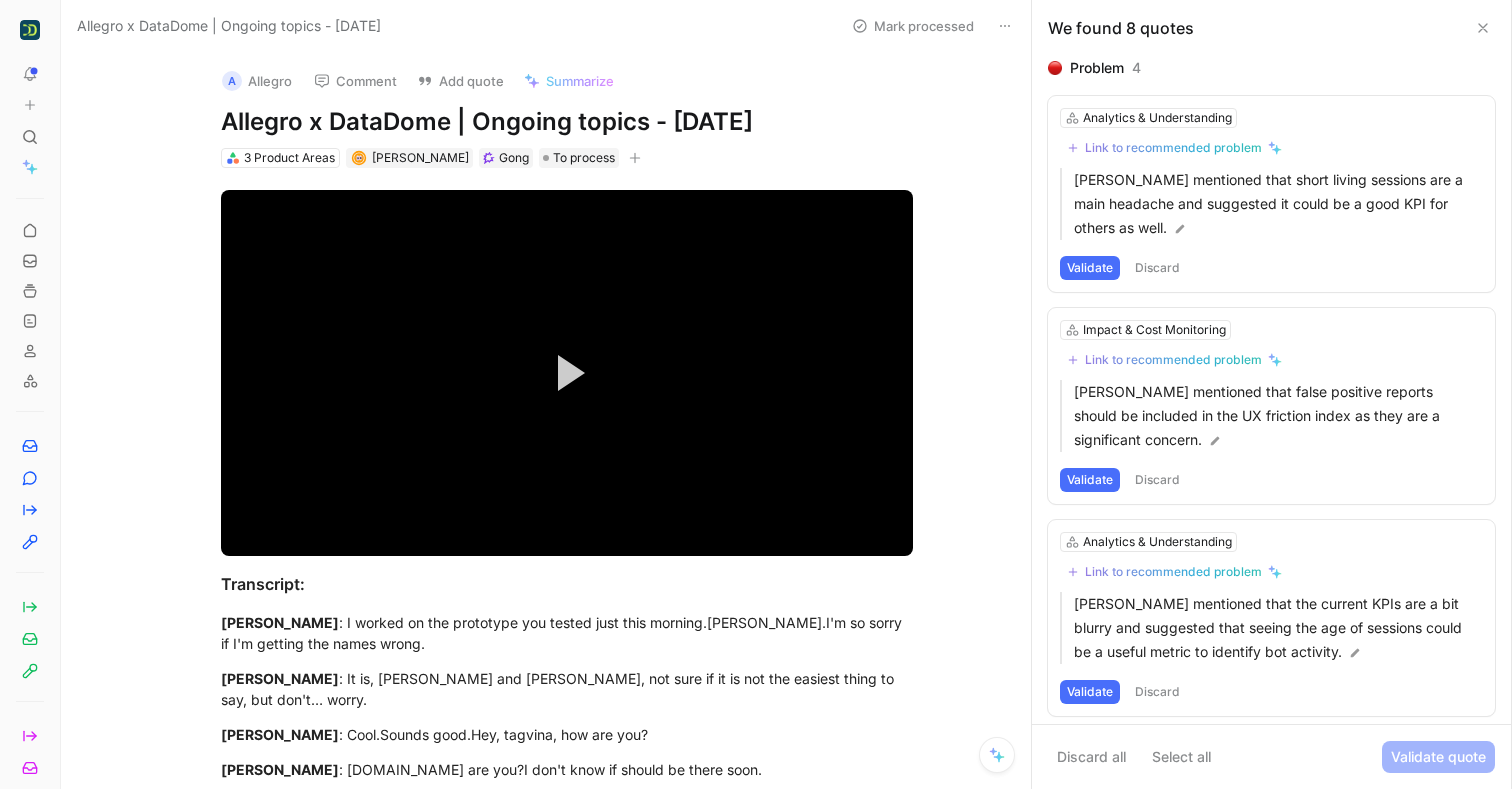 click 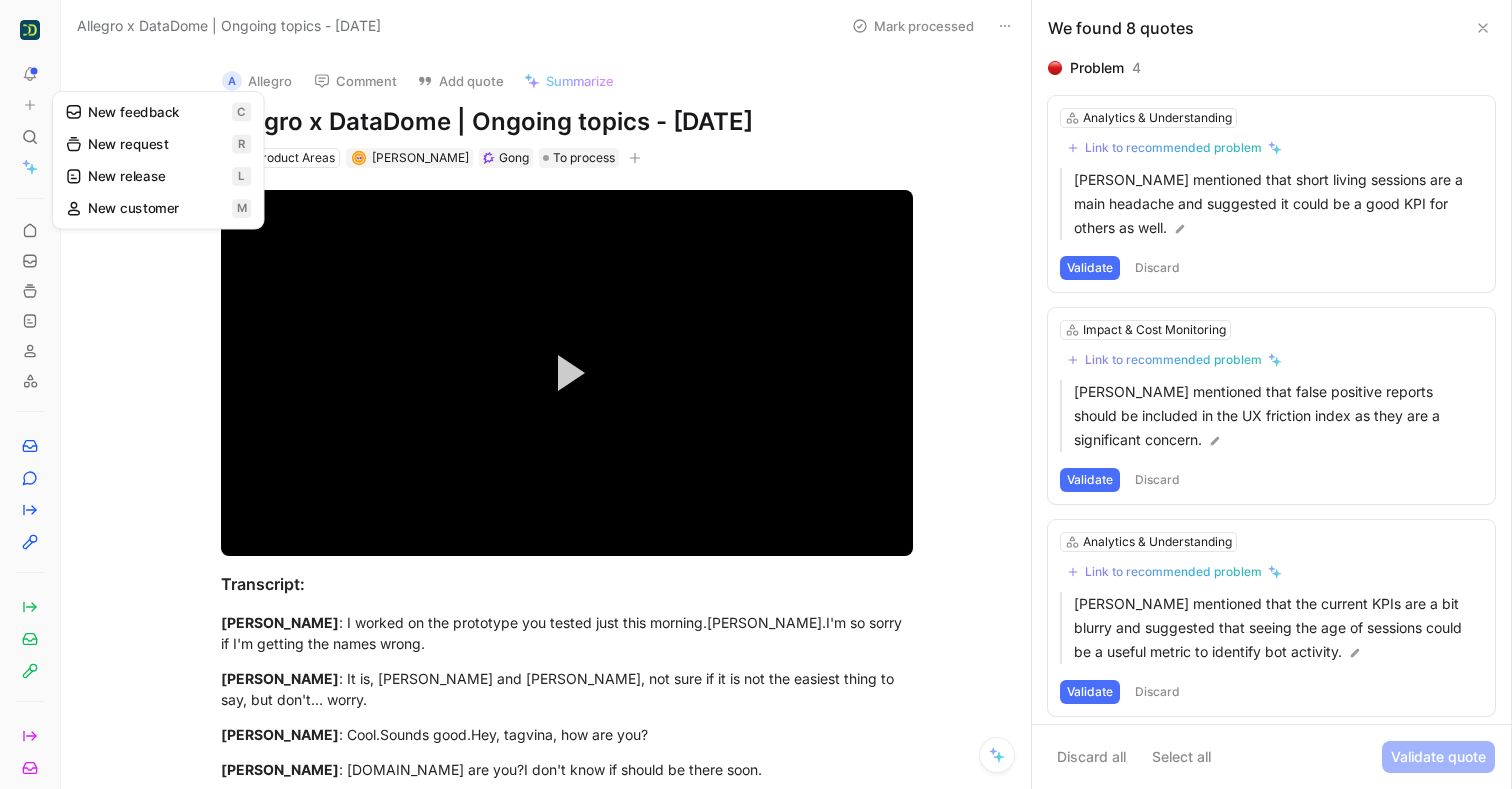click on "Video Player is loading. Play Video Play Mute Current Time  0:00 / Duration  32:33 Loaded :  8.17% 00:00 Stream Type  LIVE Seek to live, currently behind live LIVE Remaining Time  - 32:33   1x Playback Rate 2x 1.75x 1.5x 1.25x 1x , selected 0.75x 0.5x 0.25x Descriptions descriptions off , selected Captions captions off , selected Audio Track Fullscreen This is a modal window. Transcript: [PERSON_NAME] : I worked on the prototype you tested just this morning.[PERSON_NAME].I'm so sorry if I'm getting the names wrong. [PERSON_NAME] : It is, [PERSON_NAME] and [PERSON_NAME], not sure if it is not the easiest thing to say, but don't… worry. [PERSON_NAME] : Cool.Sounds good.Hey, tagvina, how are you? [PERSON_NAME] : [DOMAIN_NAME] are you?I don't know if should be there soon. [PERSON_NAME] [PERSON_NAME] : I'm not sure if you noticed that option that should disable the refresh actually is not helping. [PERSON_NAME] : Yeah, yeah. [PERSON_NAME] : It is set up so you can easily also test. [GEOGRAPHIC_DATA][PERSON_NAME]" at bounding box center [567, 4104] 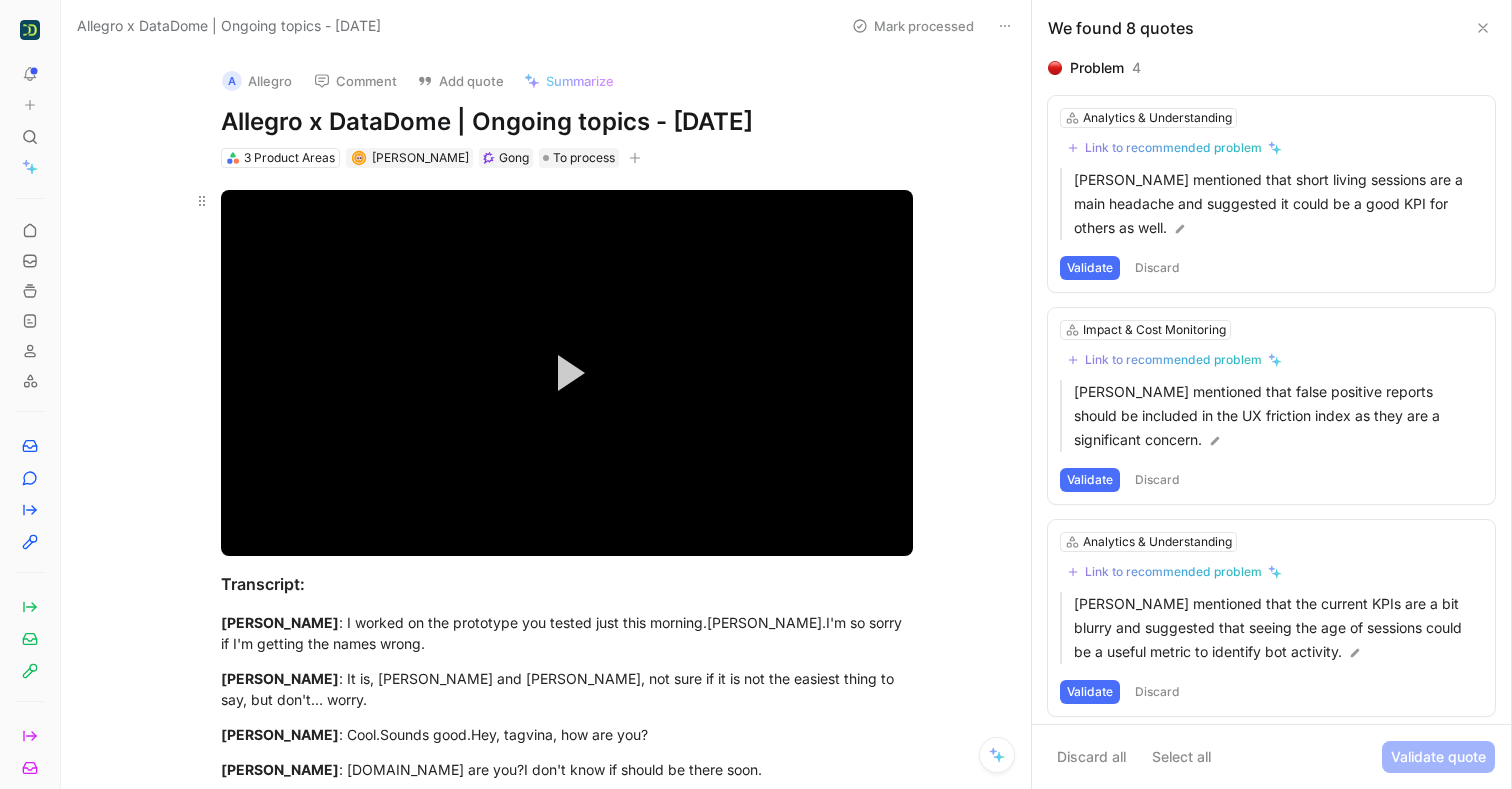 click at bounding box center [567, 373] 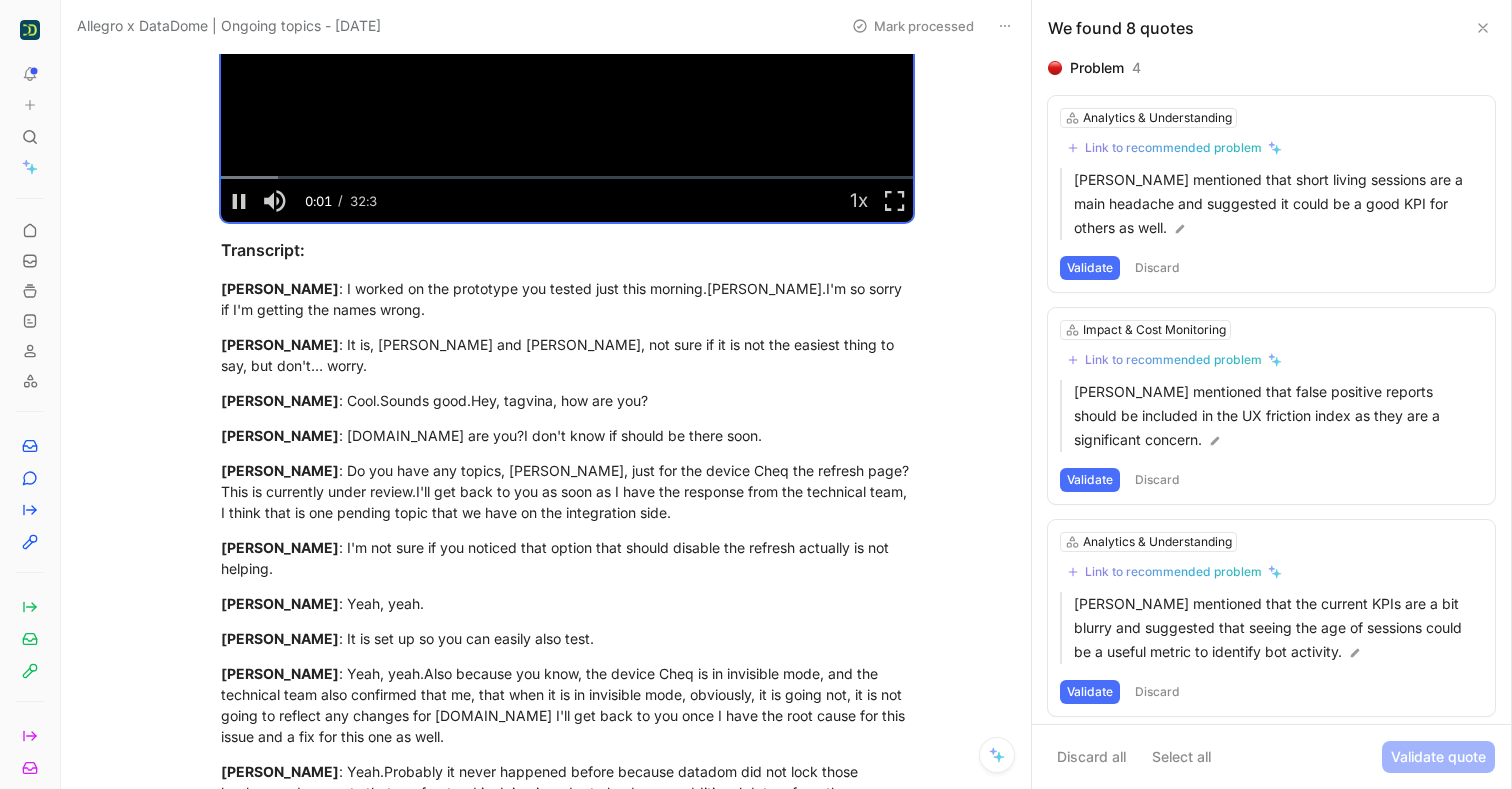 scroll, scrollTop: 336, scrollLeft: 0, axis: vertical 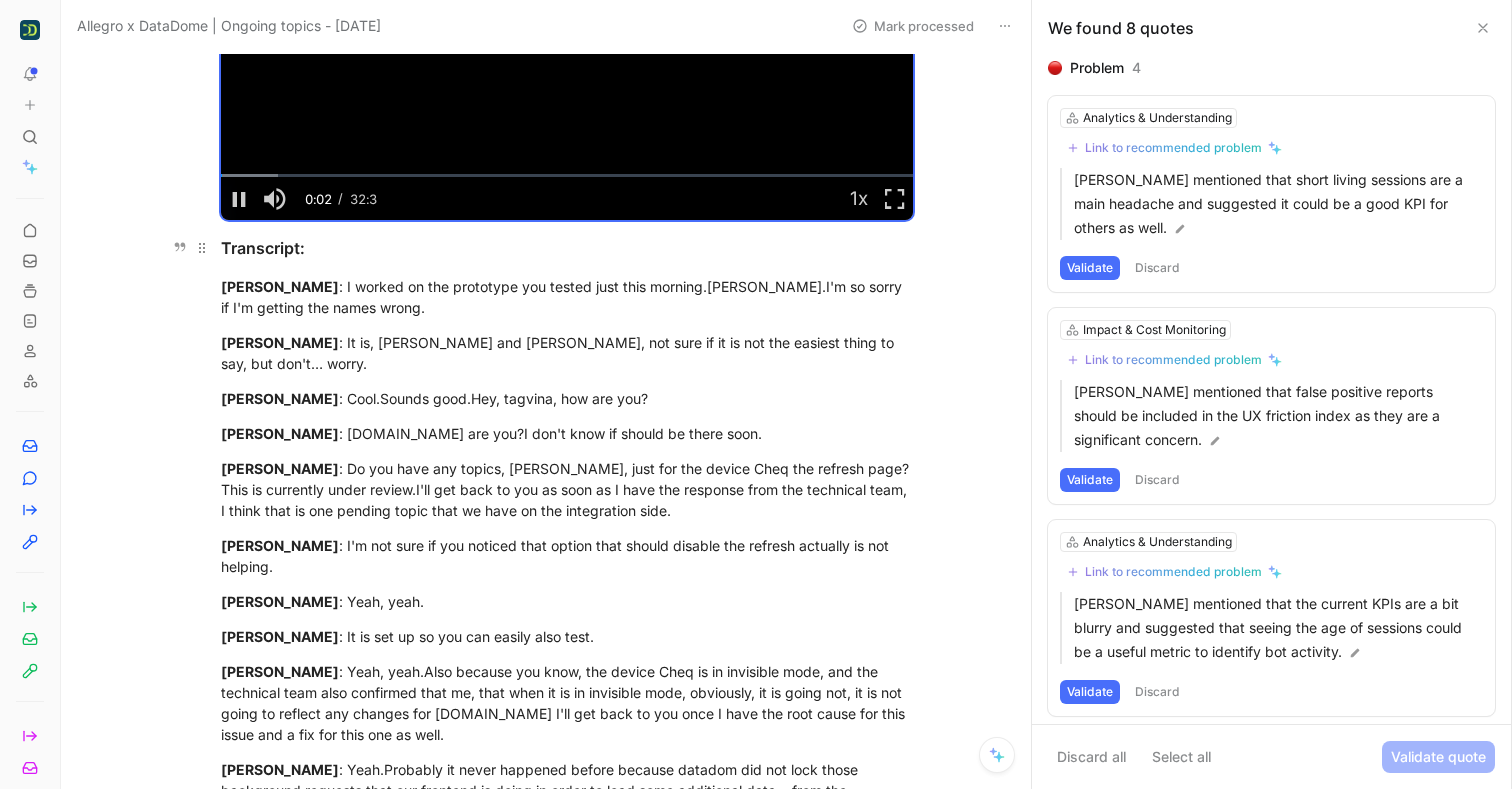 click on "Transcript:" at bounding box center (567, 248) 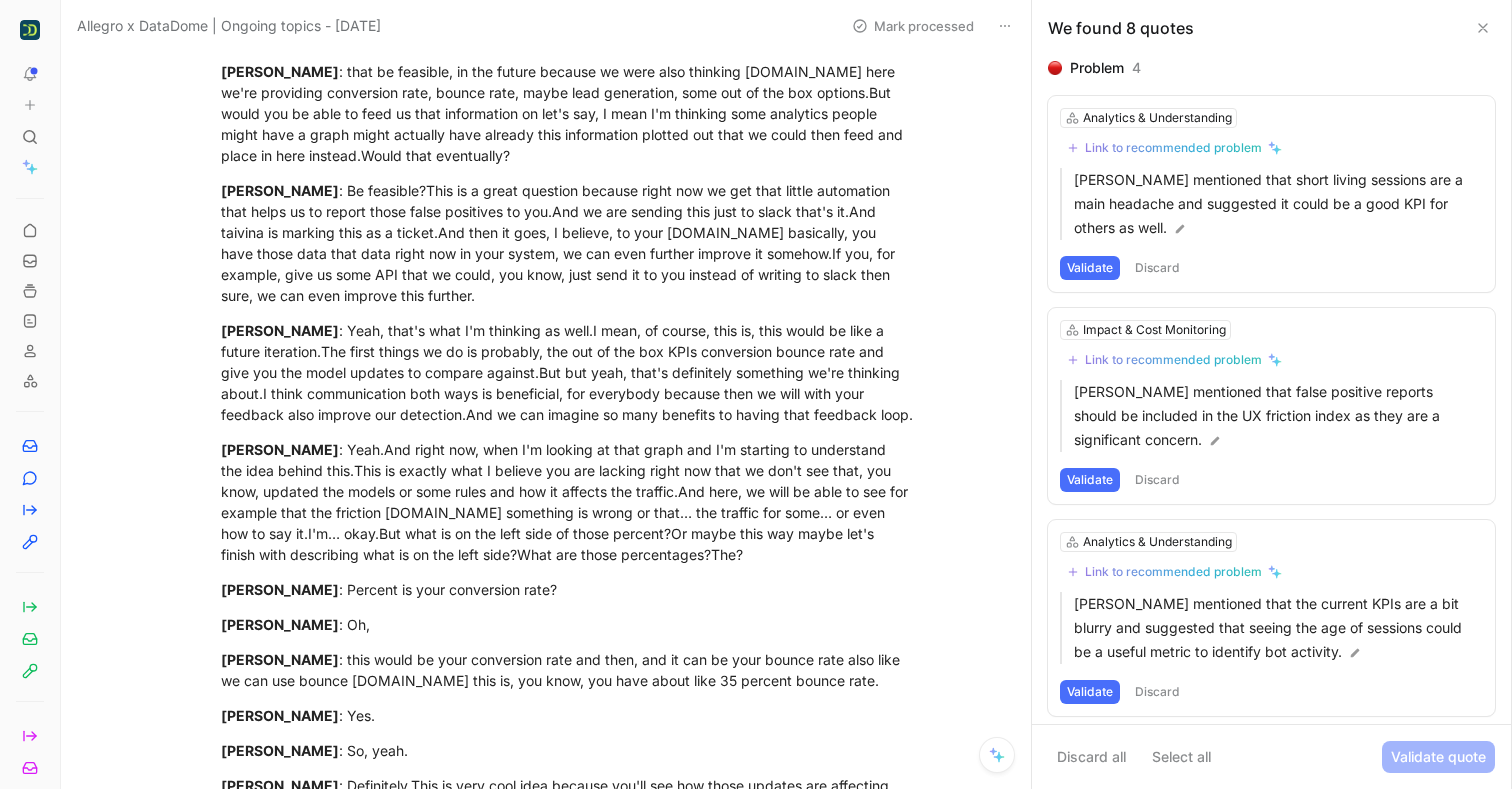 scroll, scrollTop: 5230, scrollLeft: 0, axis: vertical 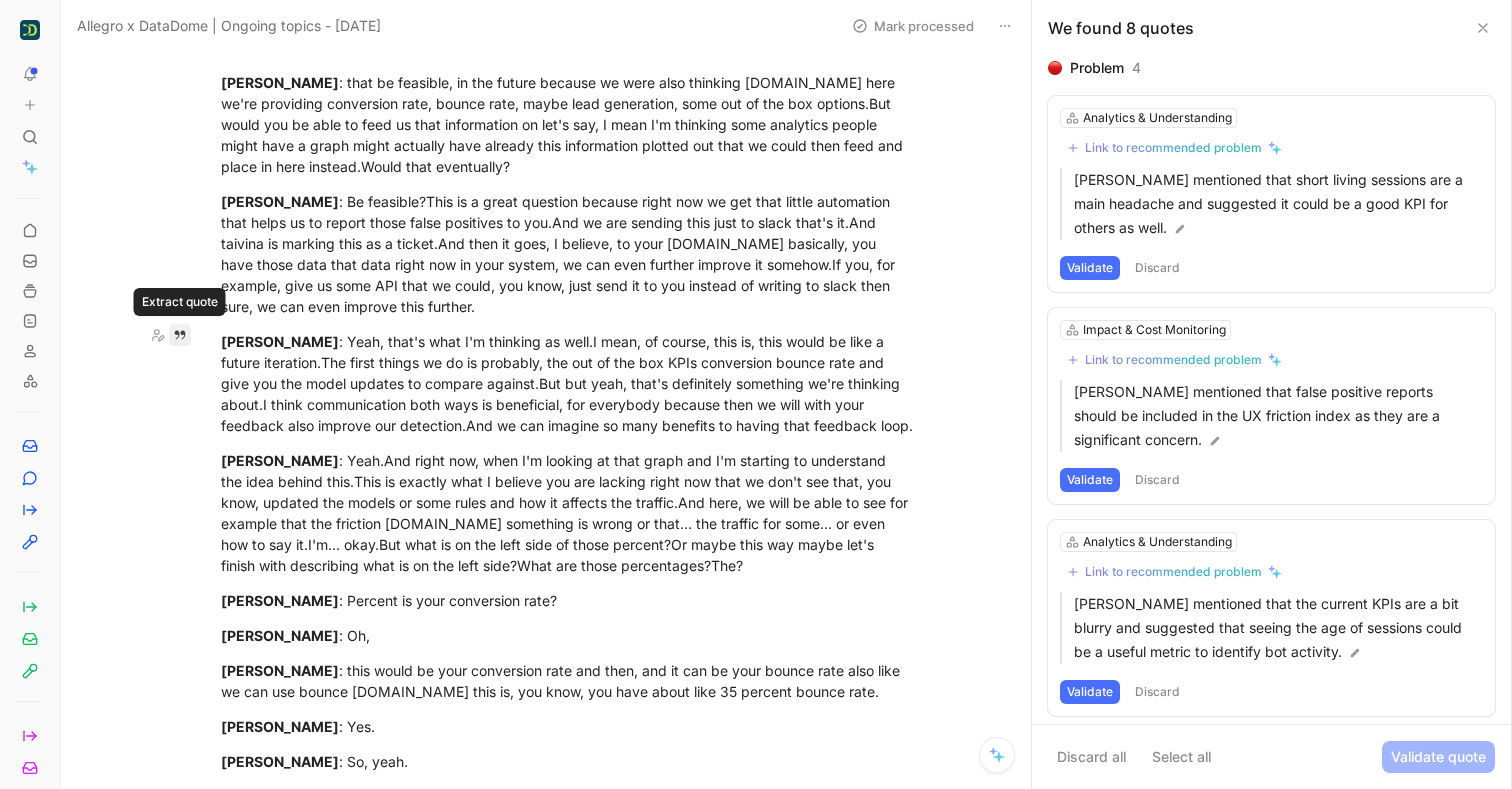 click 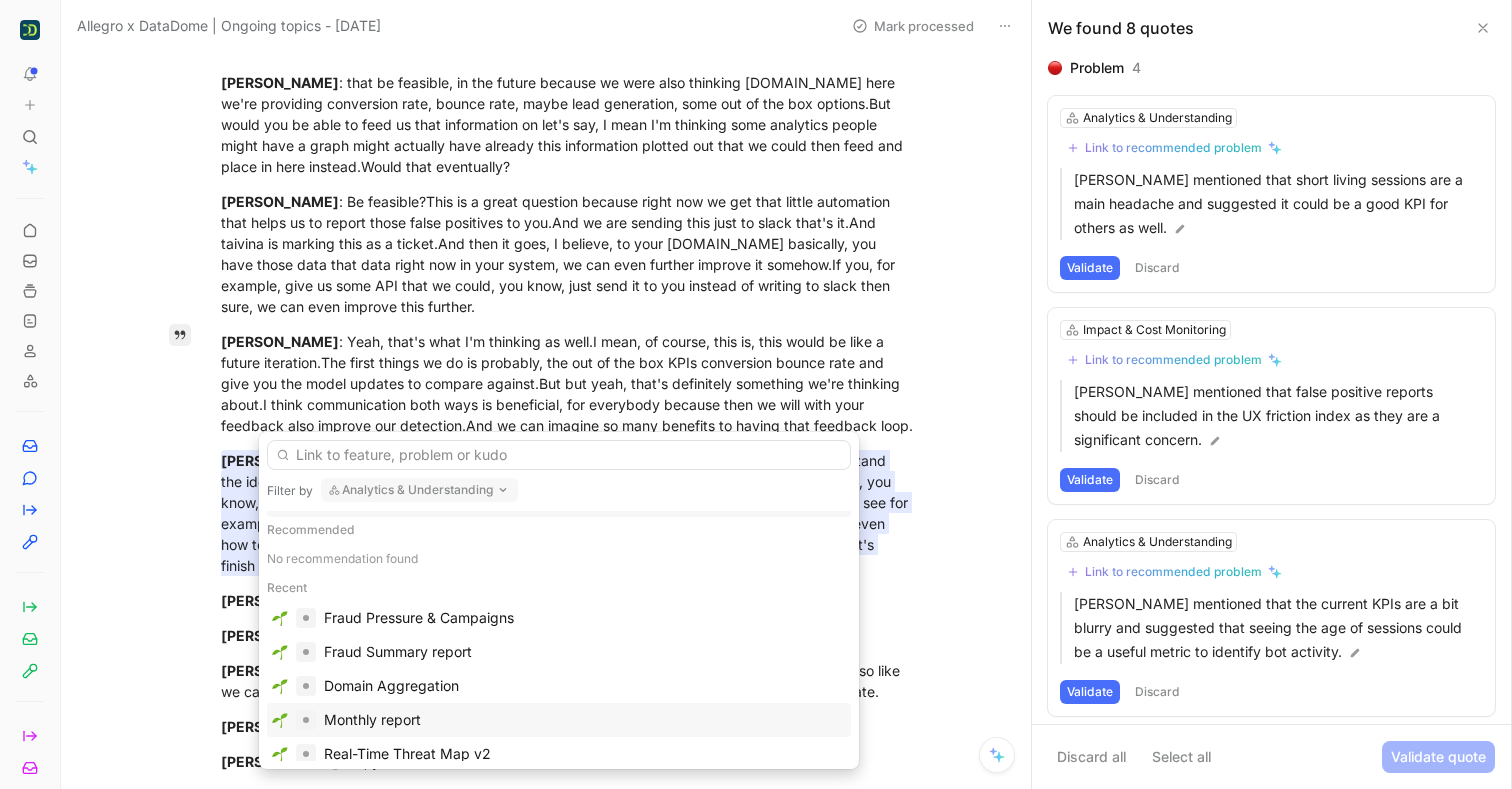 scroll, scrollTop: 0, scrollLeft: 0, axis: both 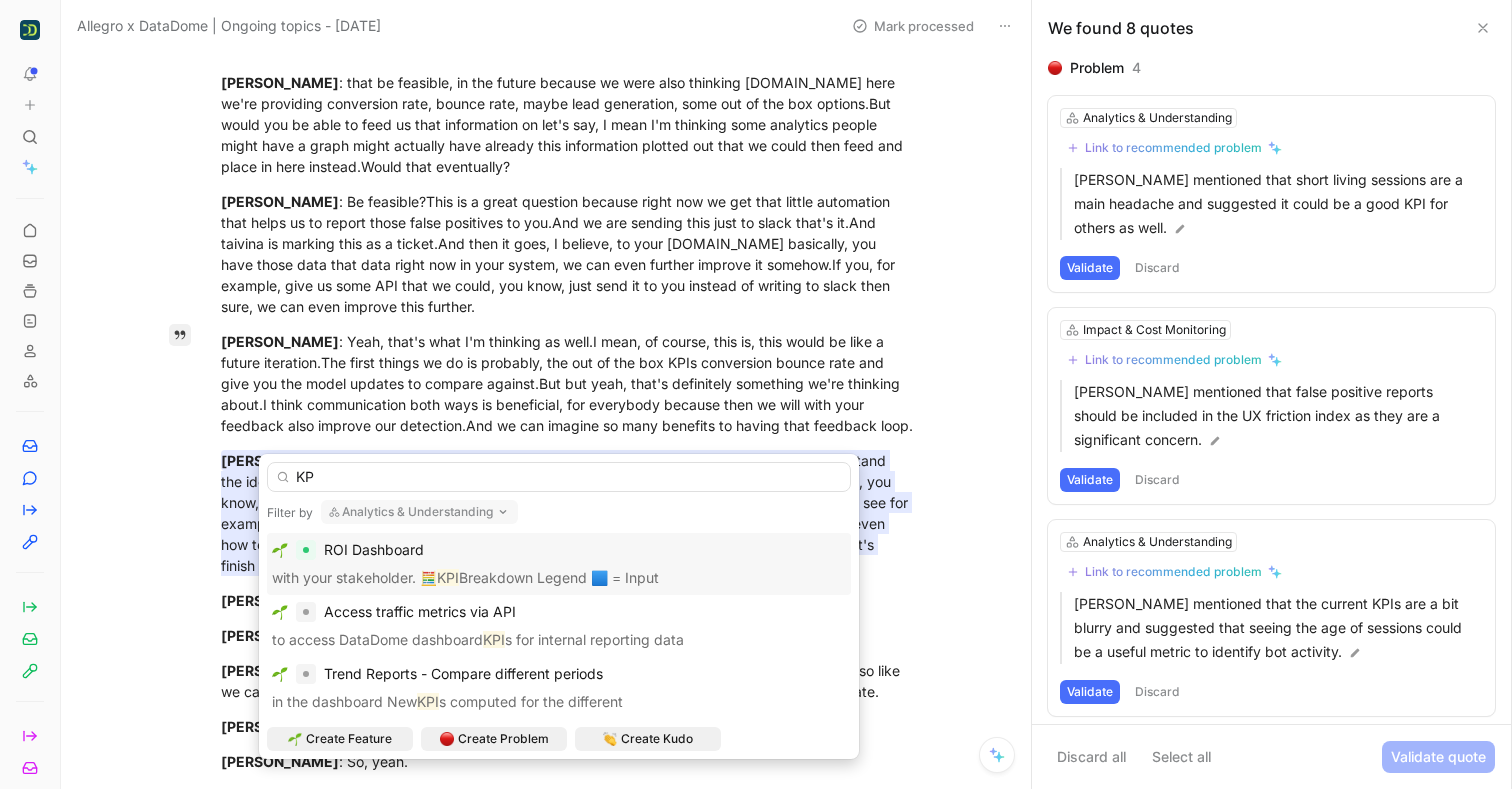 type on "K" 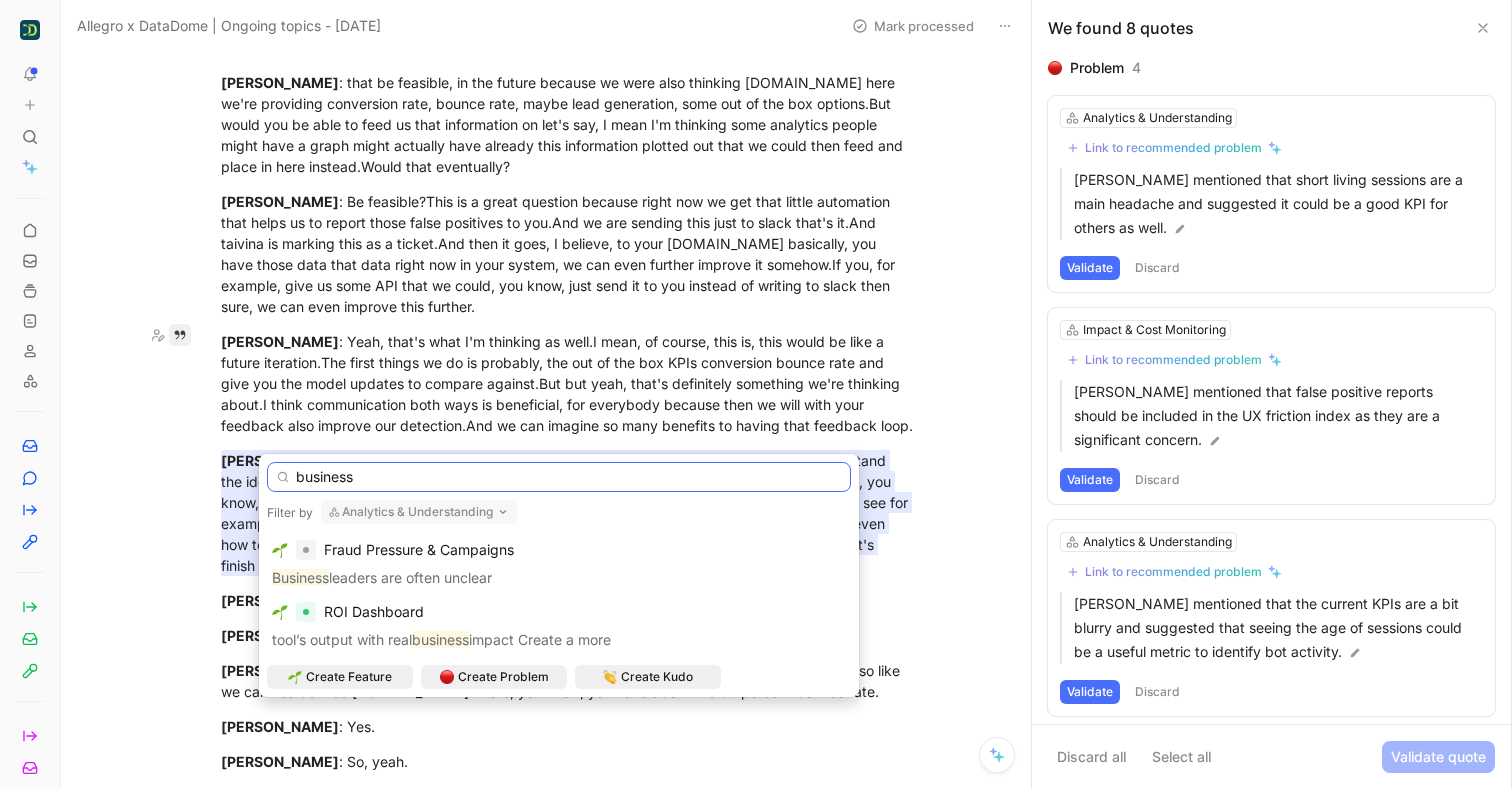 click on "business" at bounding box center [559, 477] 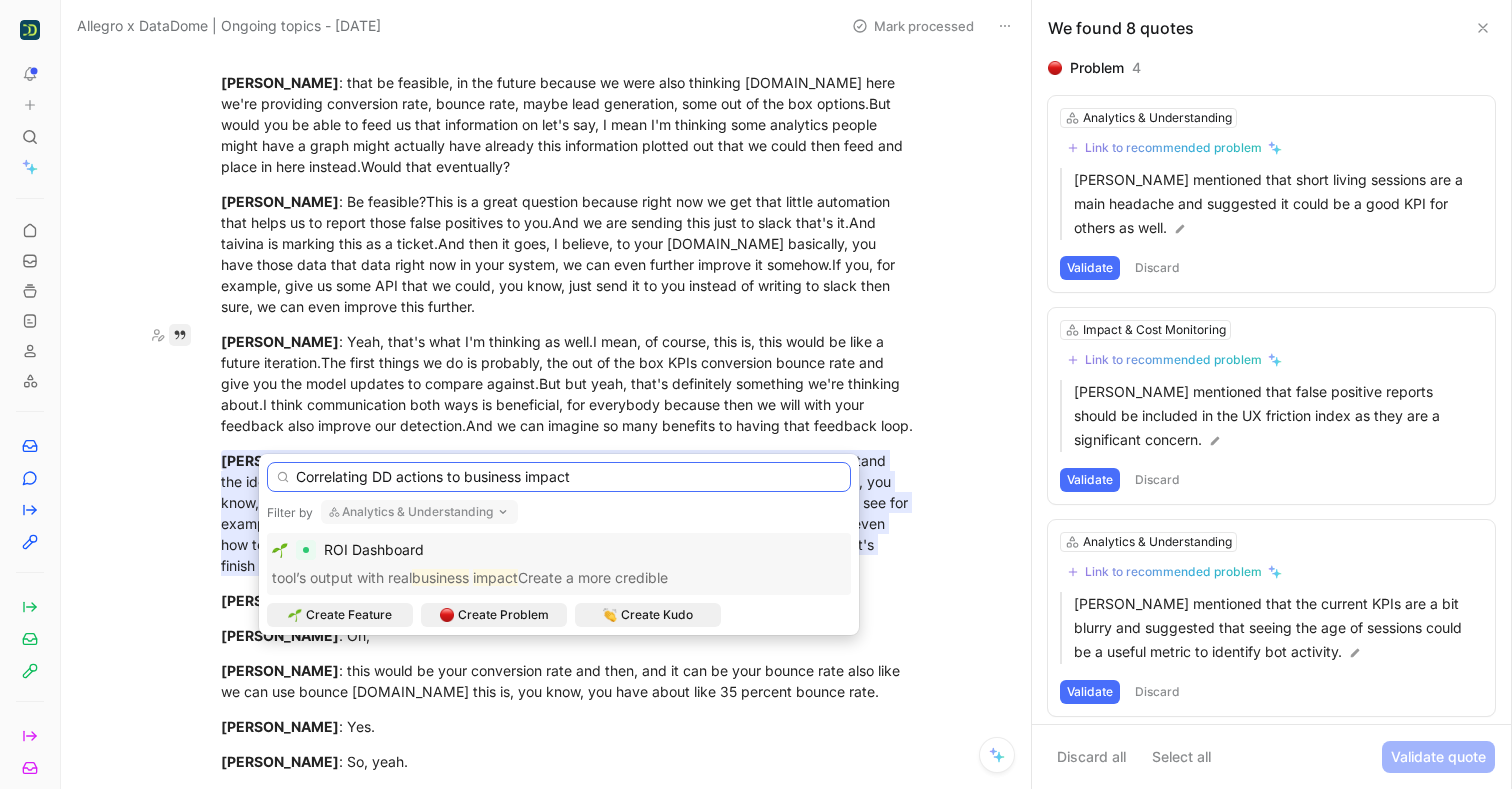 click on "Correlating DD actions to business impact" at bounding box center [559, 477] 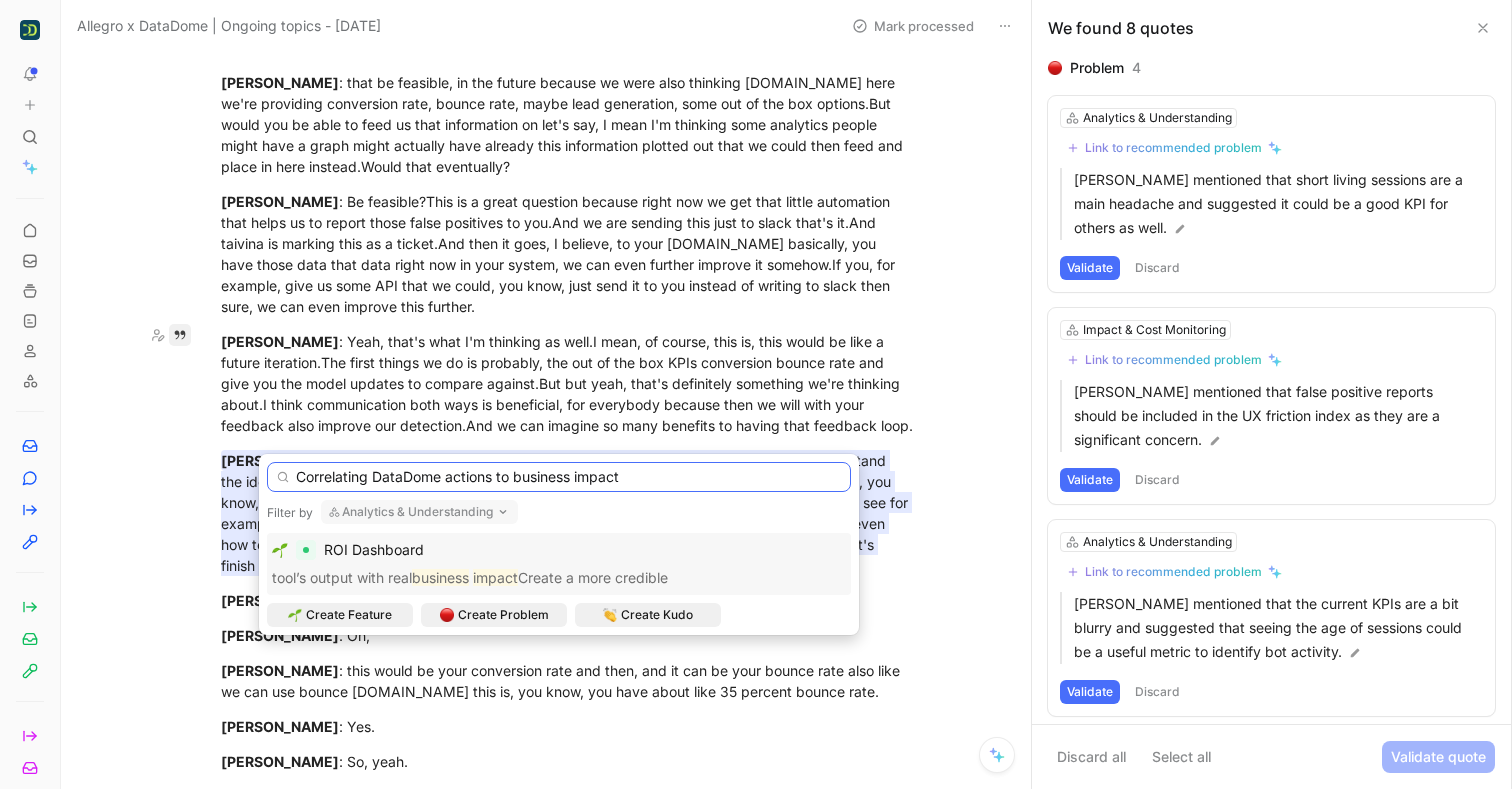 click on "Correlating DataDome actions to business impact" at bounding box center (559, 477) 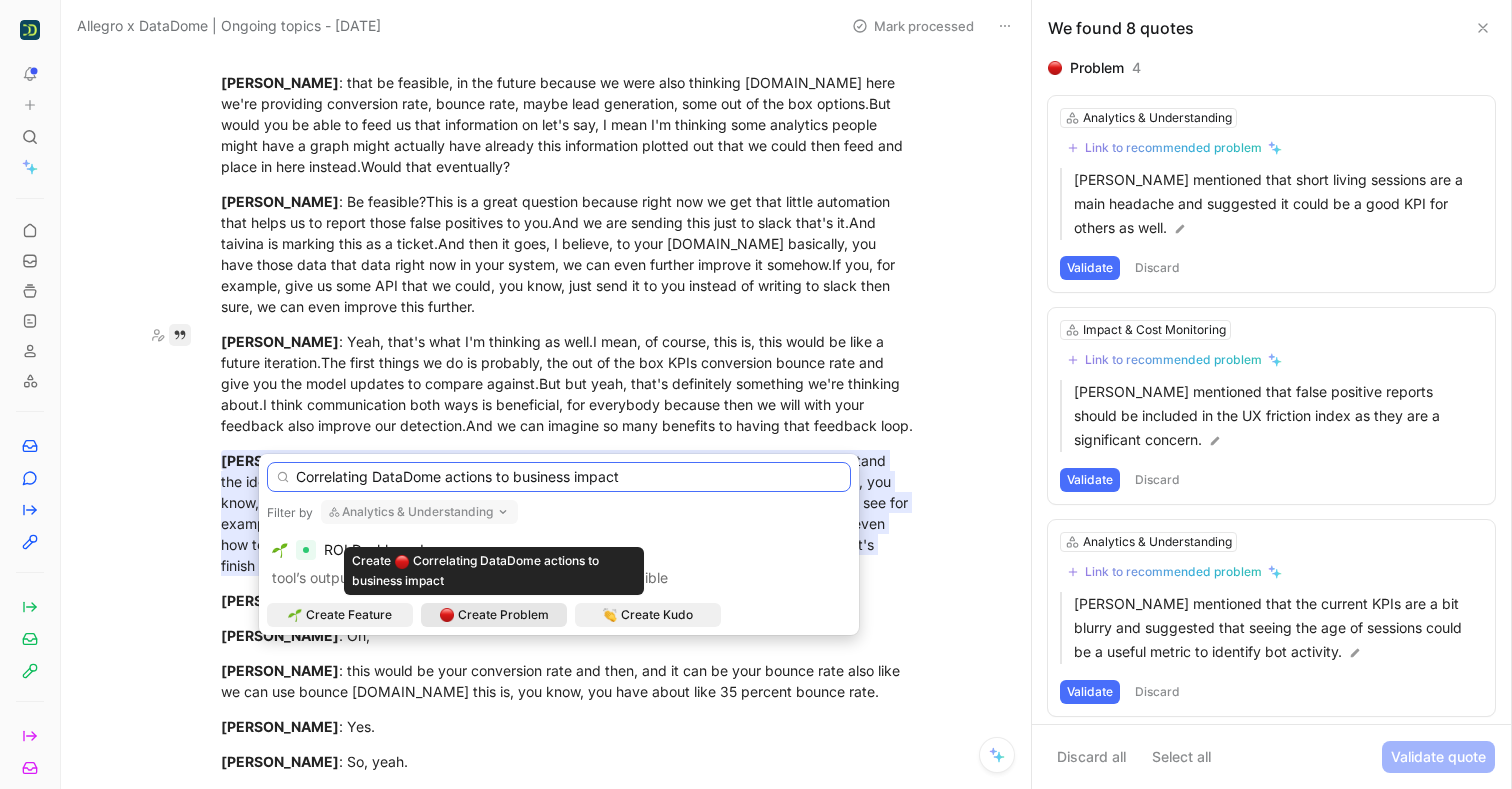 type on "Correlating DataDome actions to business impact" 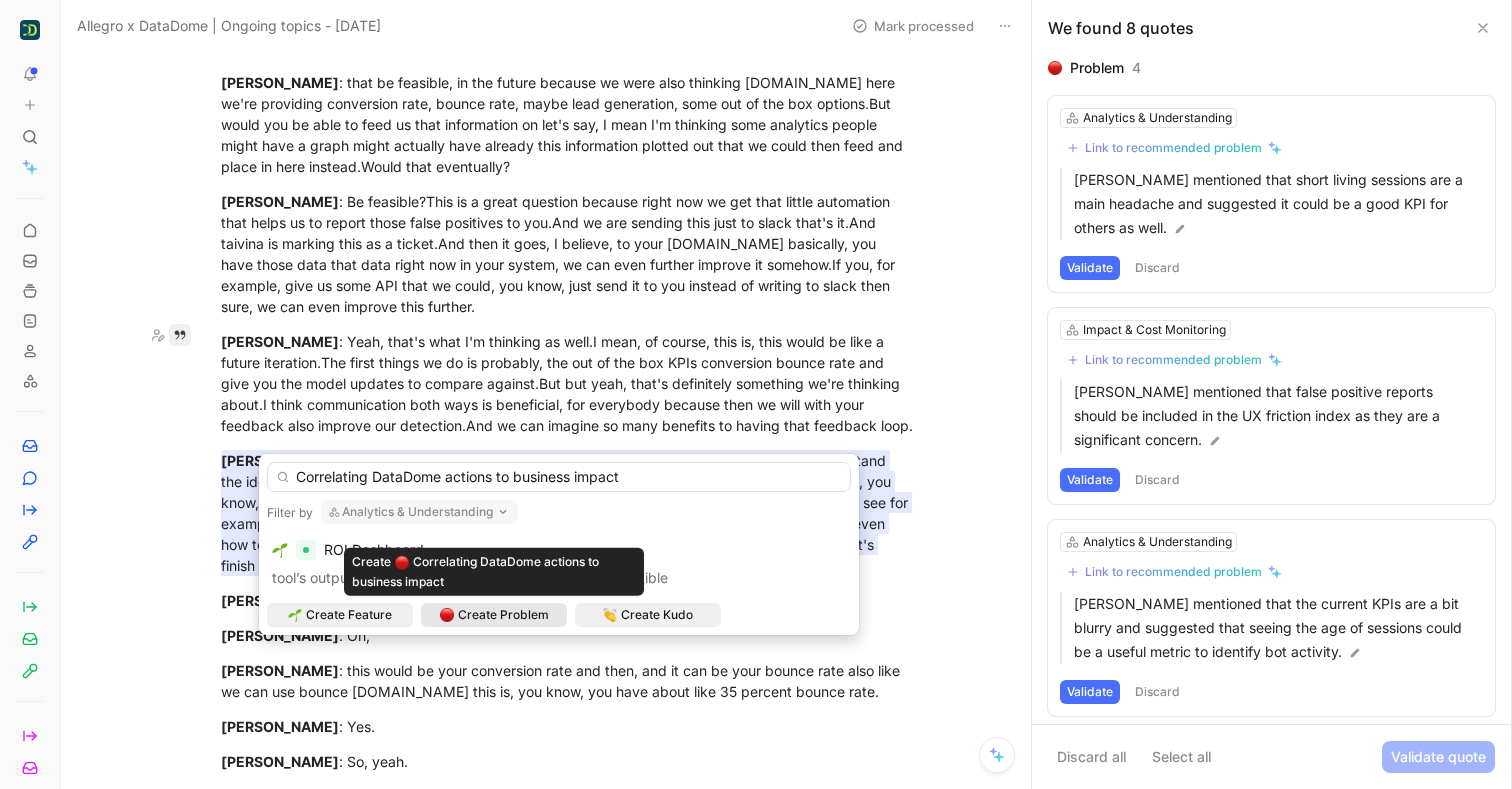 click on "Create Problem" at bounding box center (503, 615) 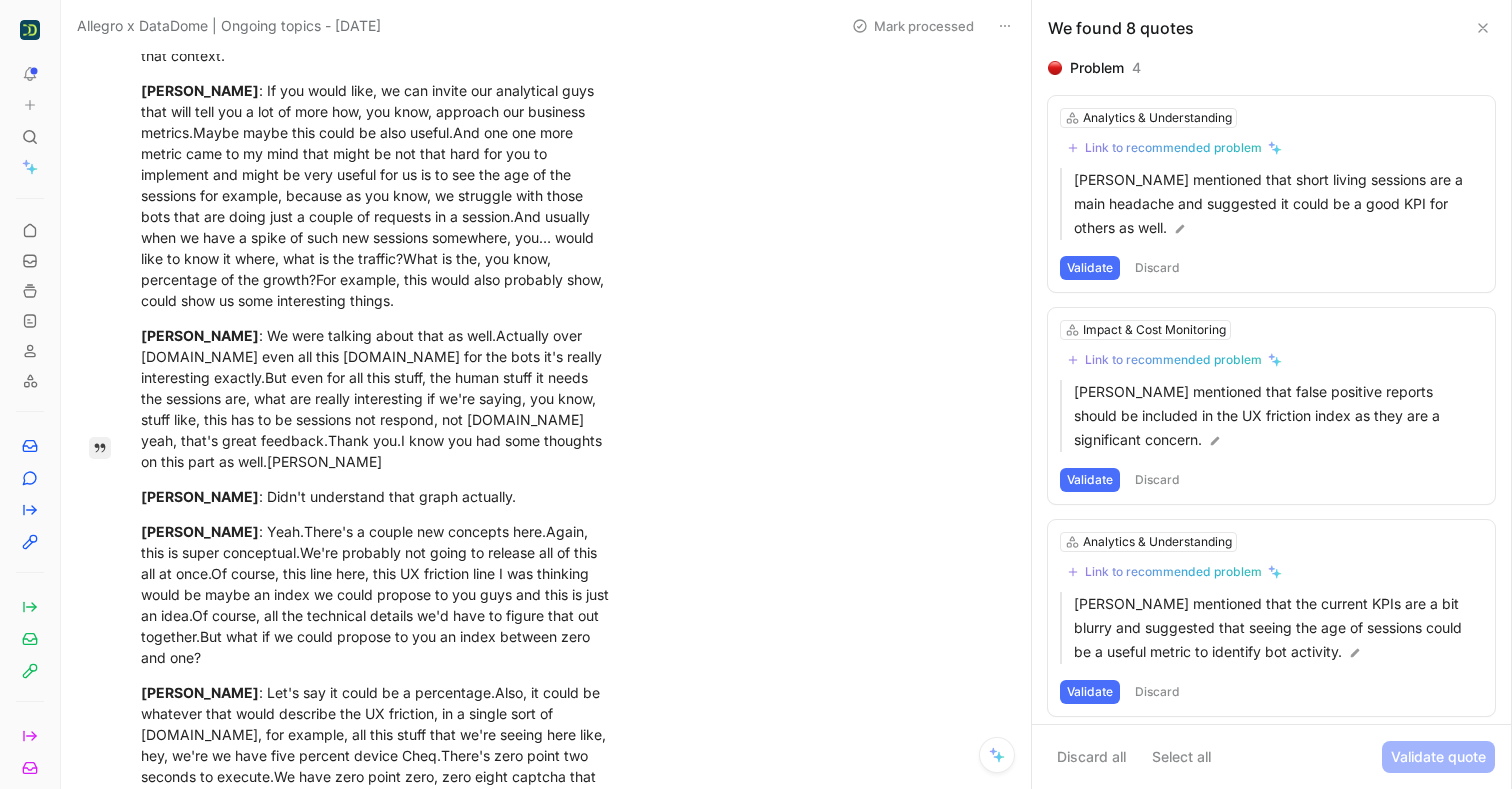 scroll, scrollTop: 5135, scrollLeft: 0, axis: vertical 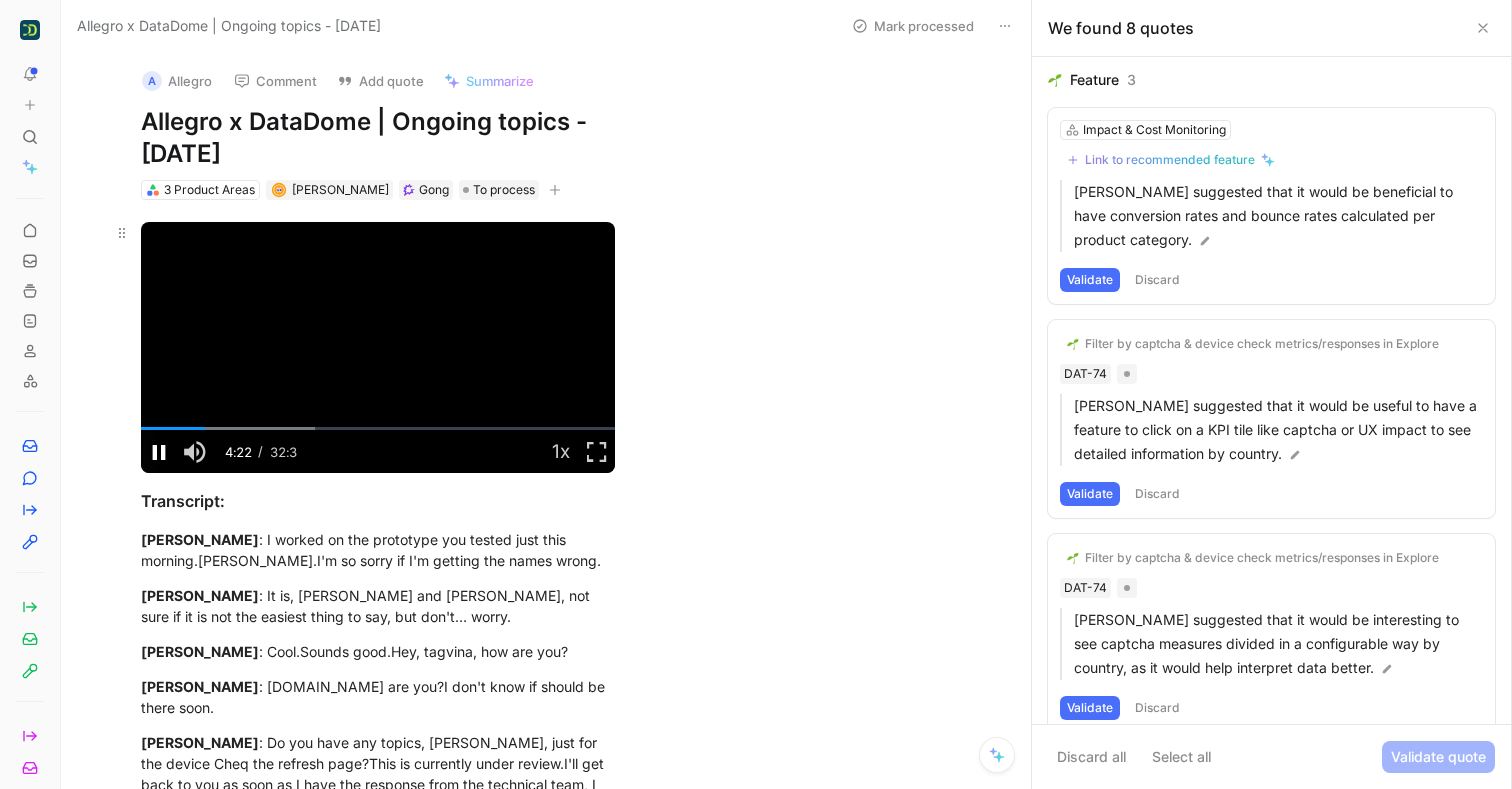 click at bounding box center (159, 451) 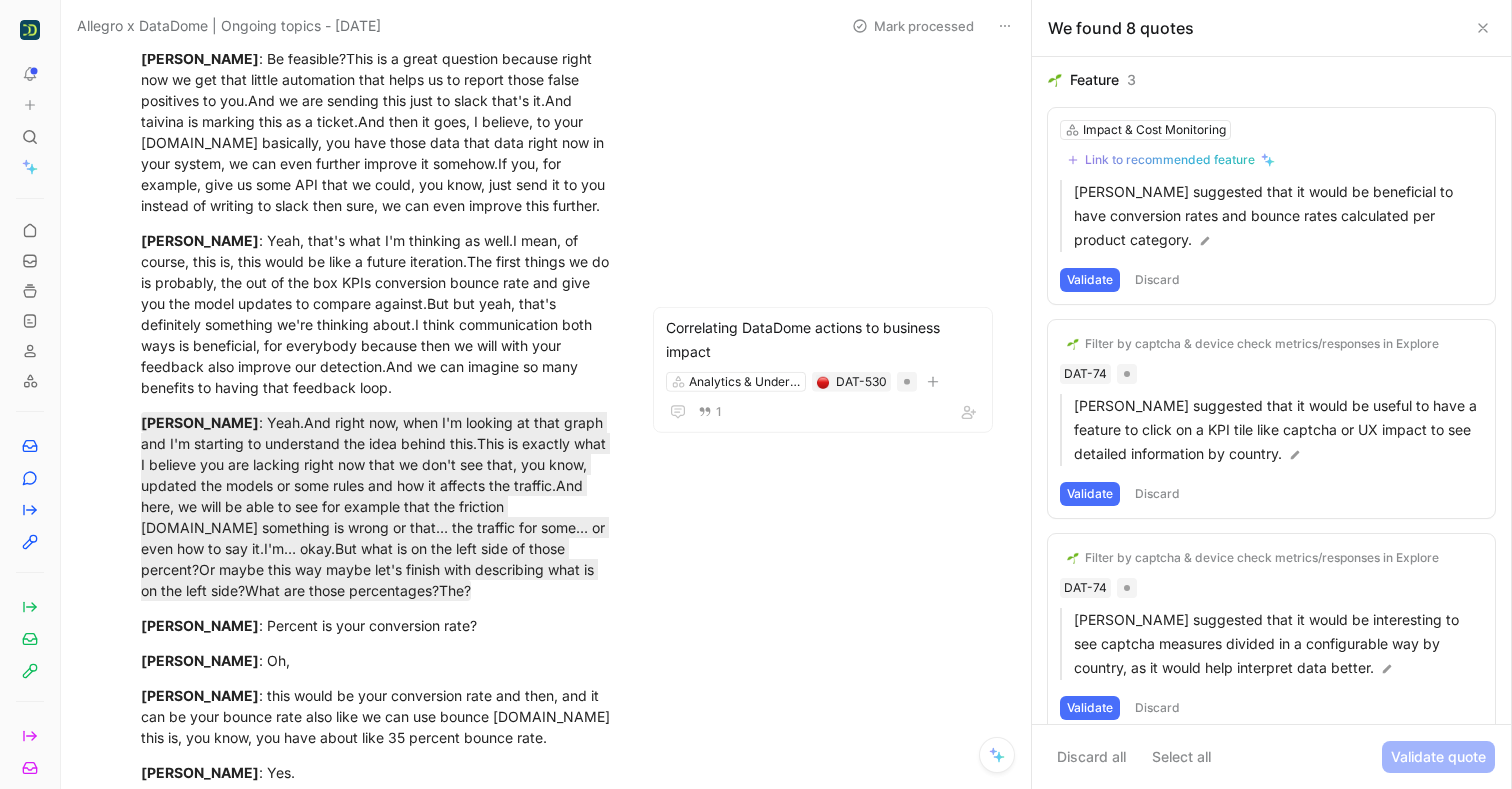 scroll, scrollTop: 6867, scrollLeft: 0, axis: vertical 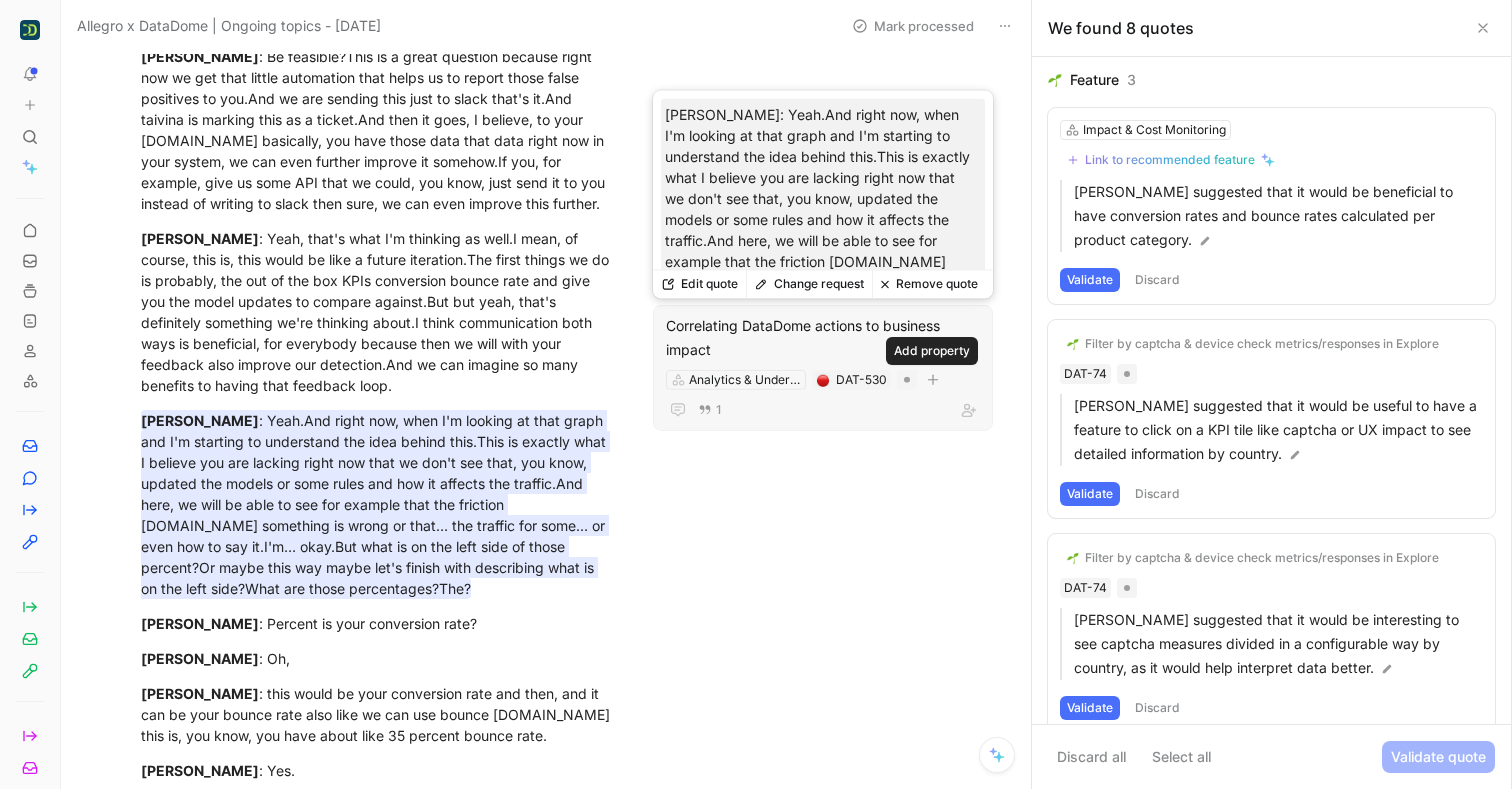 click 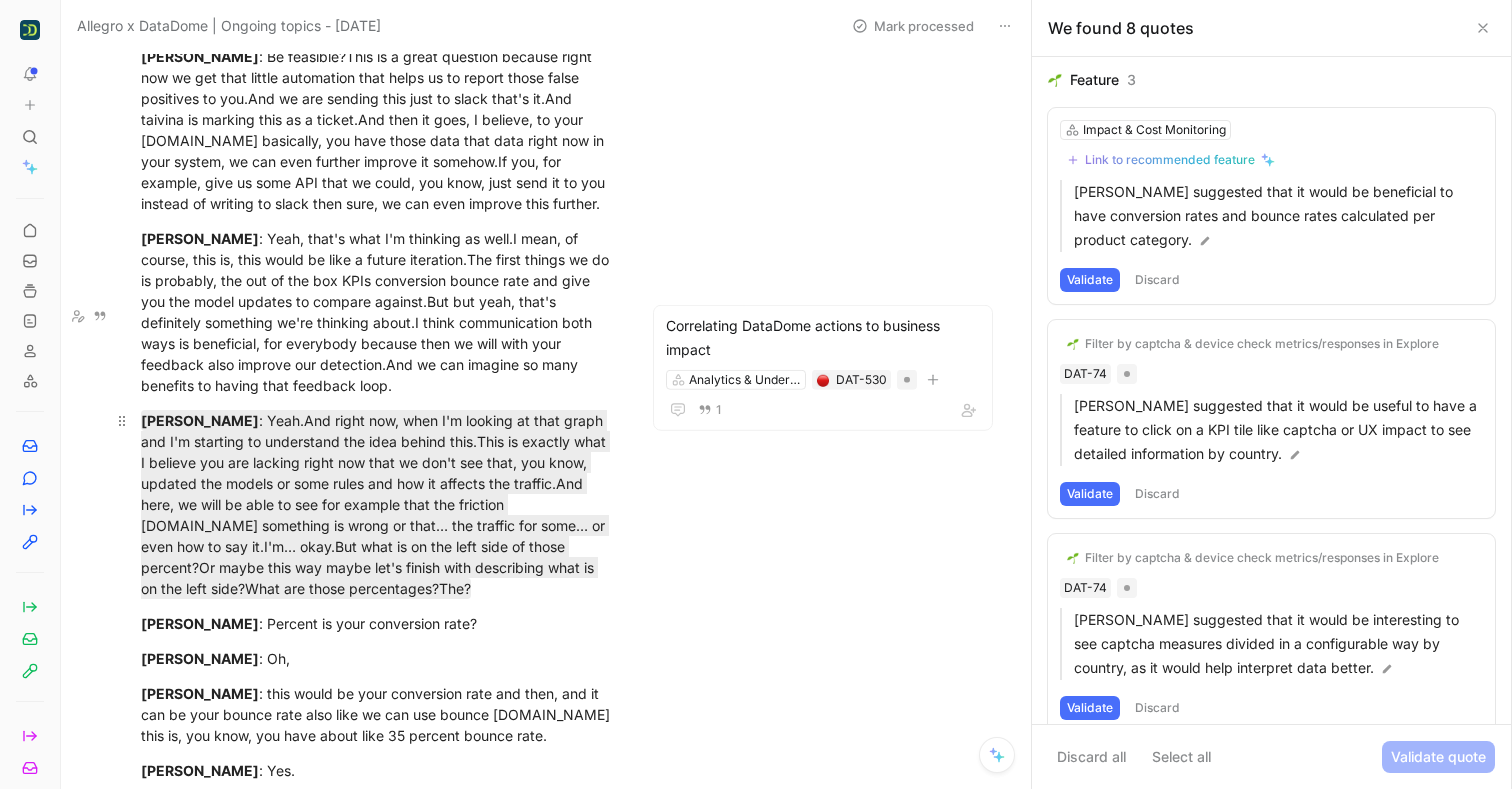 click on "[PERSON_NAME] : Yeah.And right now, when I'm looking at that graph and I'm starting to understand the idea behind this.This is exactly what I believe you are lacking right now that we don't see that, you know, updated the models or some rules and how it affects the traffic.And here, we will be able to see for example that the friction [DOMAIN_NAME] something is wrong or that… the traffic for some… or even how to say it.I'm… okay.But what is on the left side of those percent?Or maybe this way maybe let's finish with describing what is on the left side?What are those percentages?The?" at bounding box center [378, 504] 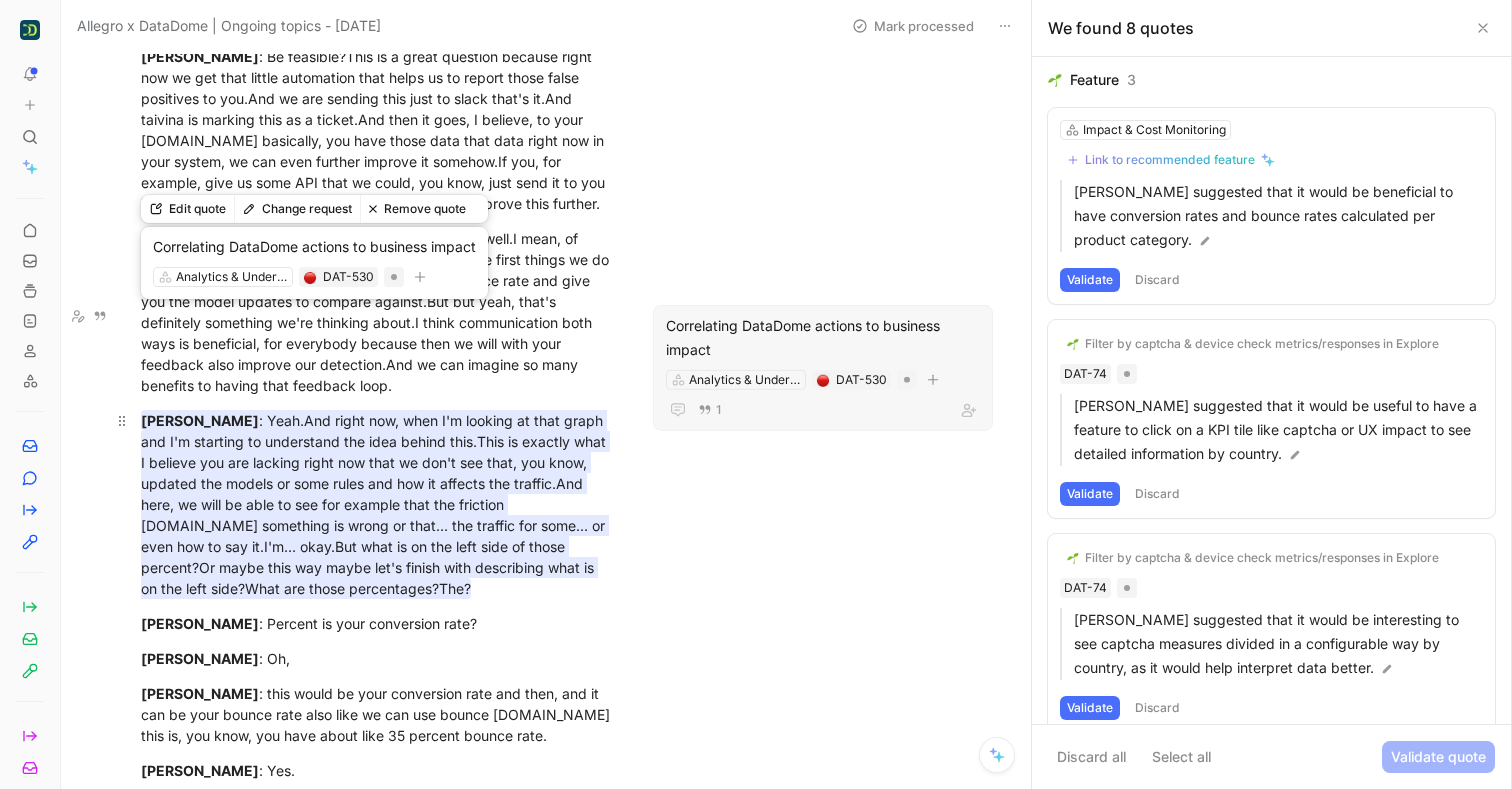 click on "[PERSON_NAME] : Yeah.And right now, when I'm looking at that graph and I'm starting to understand the idea behind this.This is exactly what I believe you are lacking right now that we don't see that, you know, updated the models or some rules and how it affects the traffic.And here, we will be able to see for example that the friction [DOMAIN_NAME] something is wrong or that… the traffic for some… or even how to say it.I'm… okay.But what is on the left side of those percent?Or maybe this way maybe let's finish with describing what is on the left side?What are those percentages?The?" at bounding box center [375, 504] 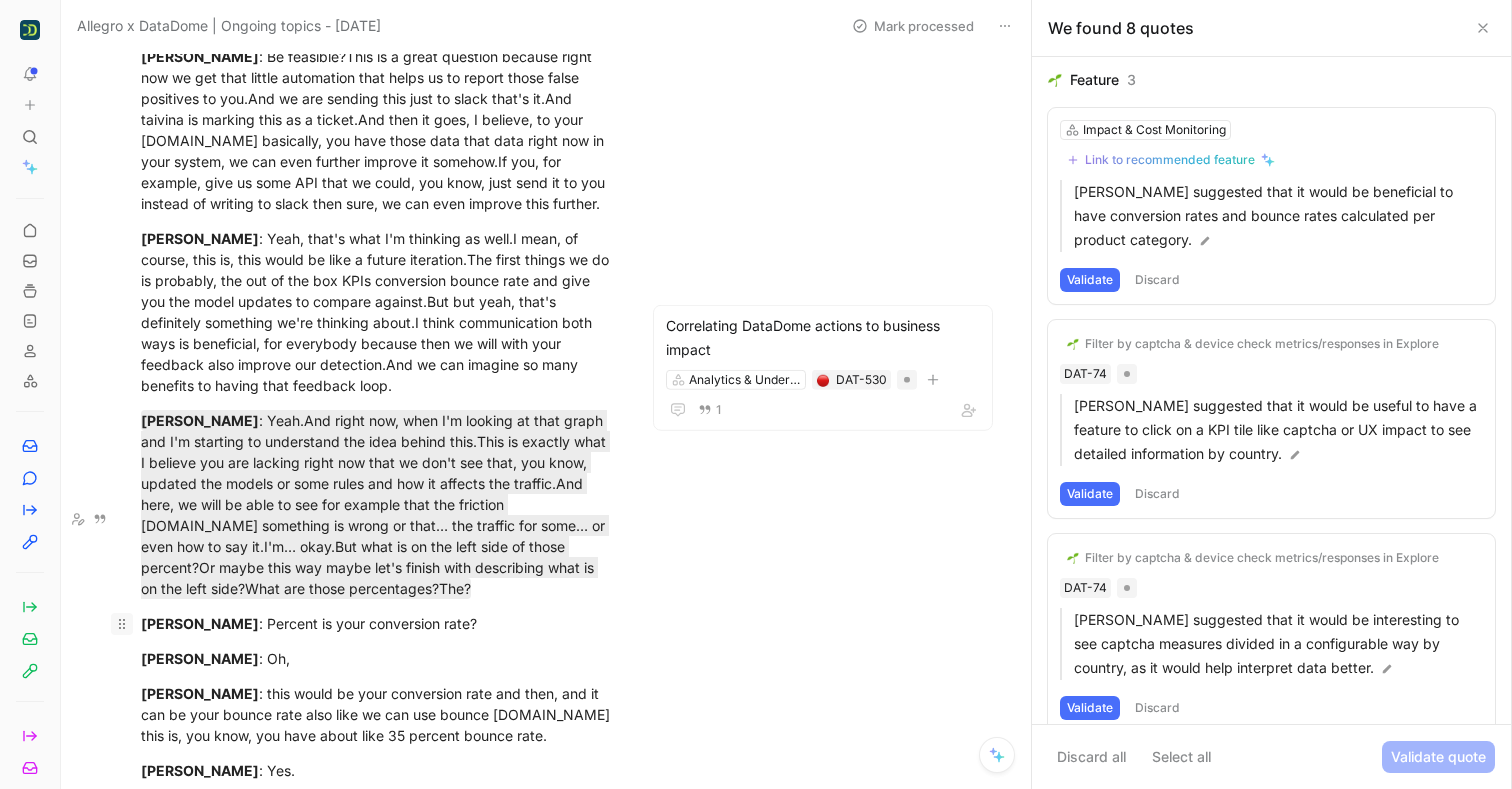 click 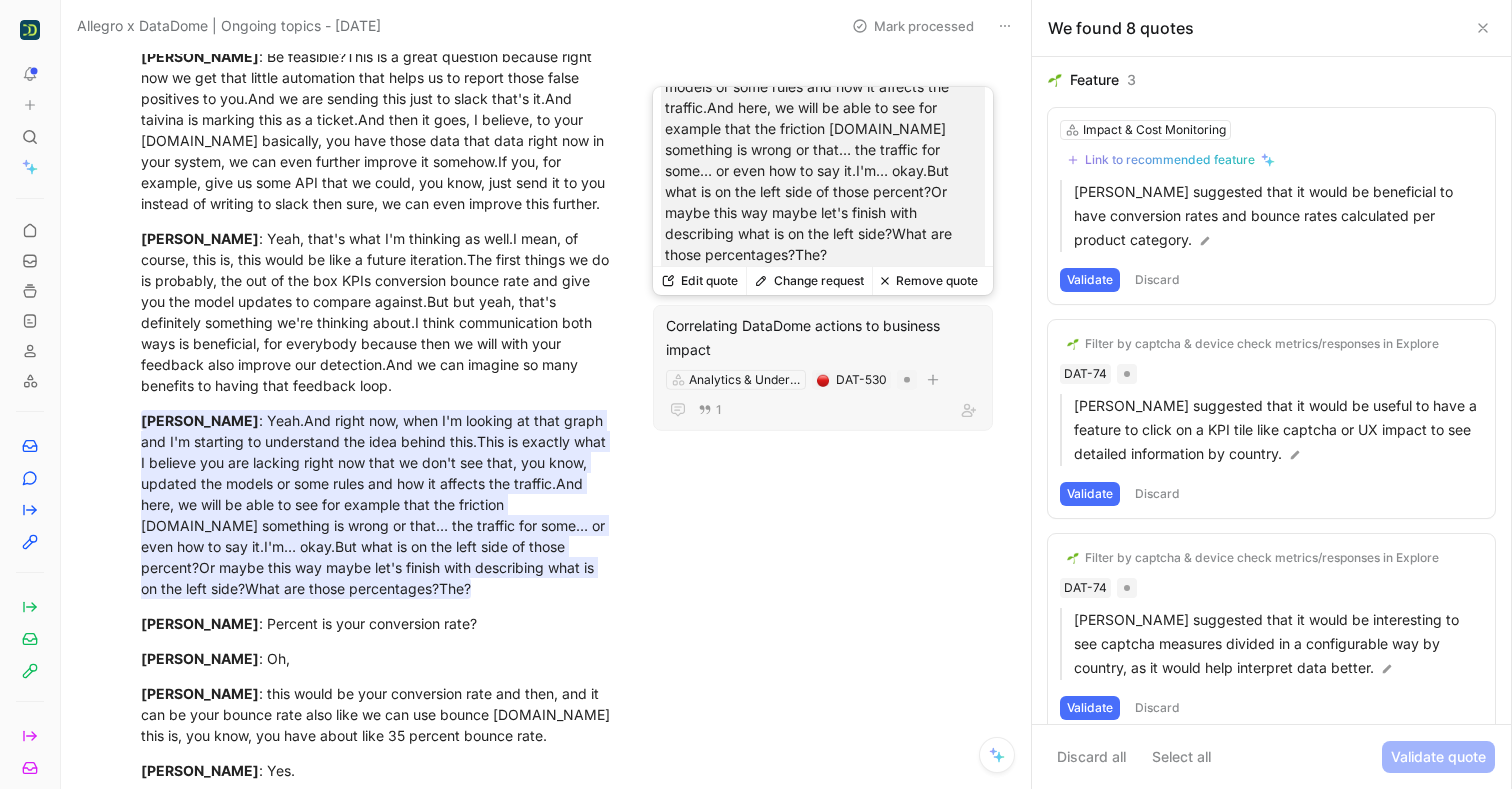 scroll, scrollTop: 143, scrollLeft: 0, axis: vertical 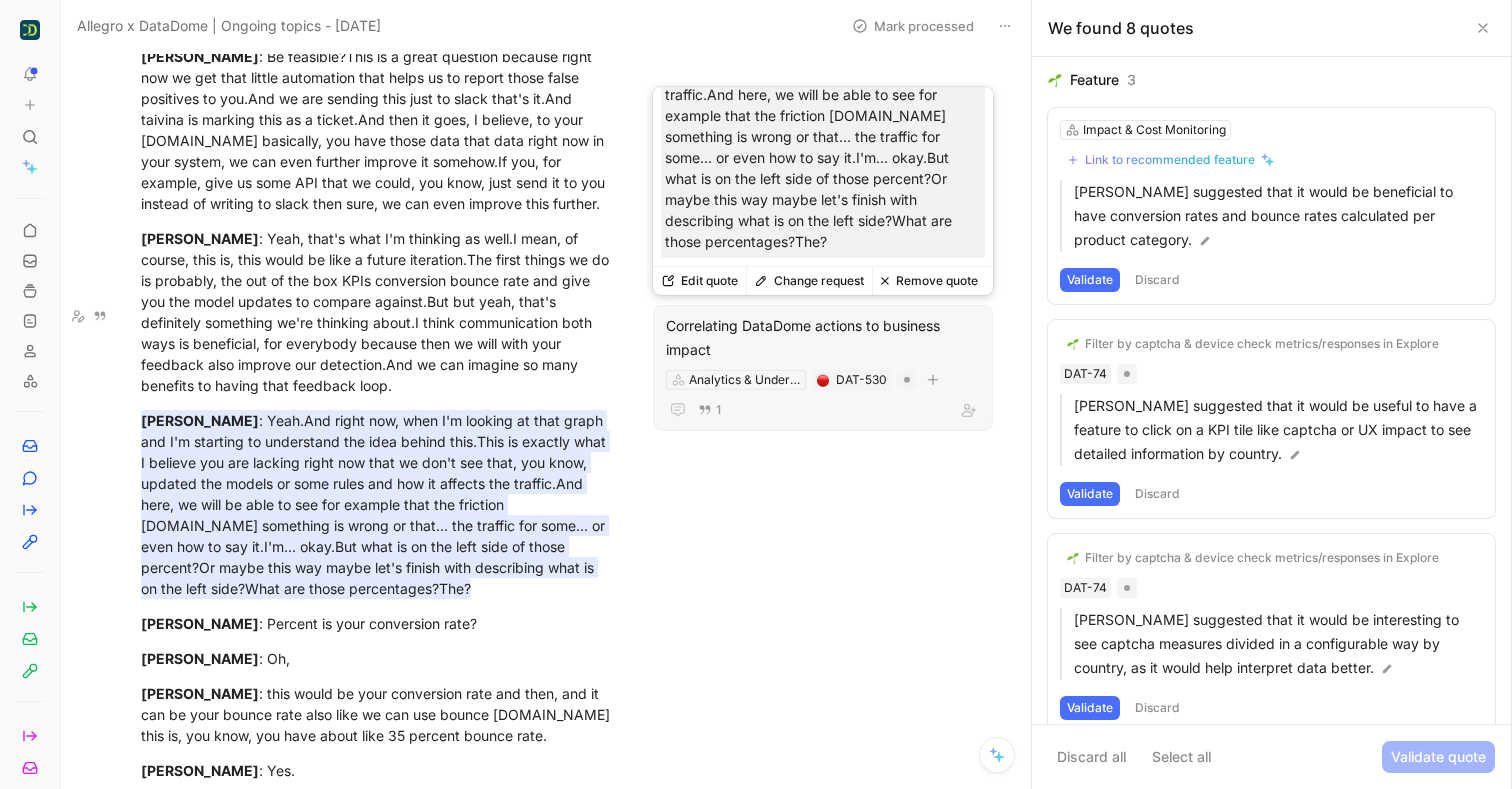 drag, startPoint x: 842, startPoint y: 248, endPoint x: 901, endPoint y: 120, distance: 140.94325 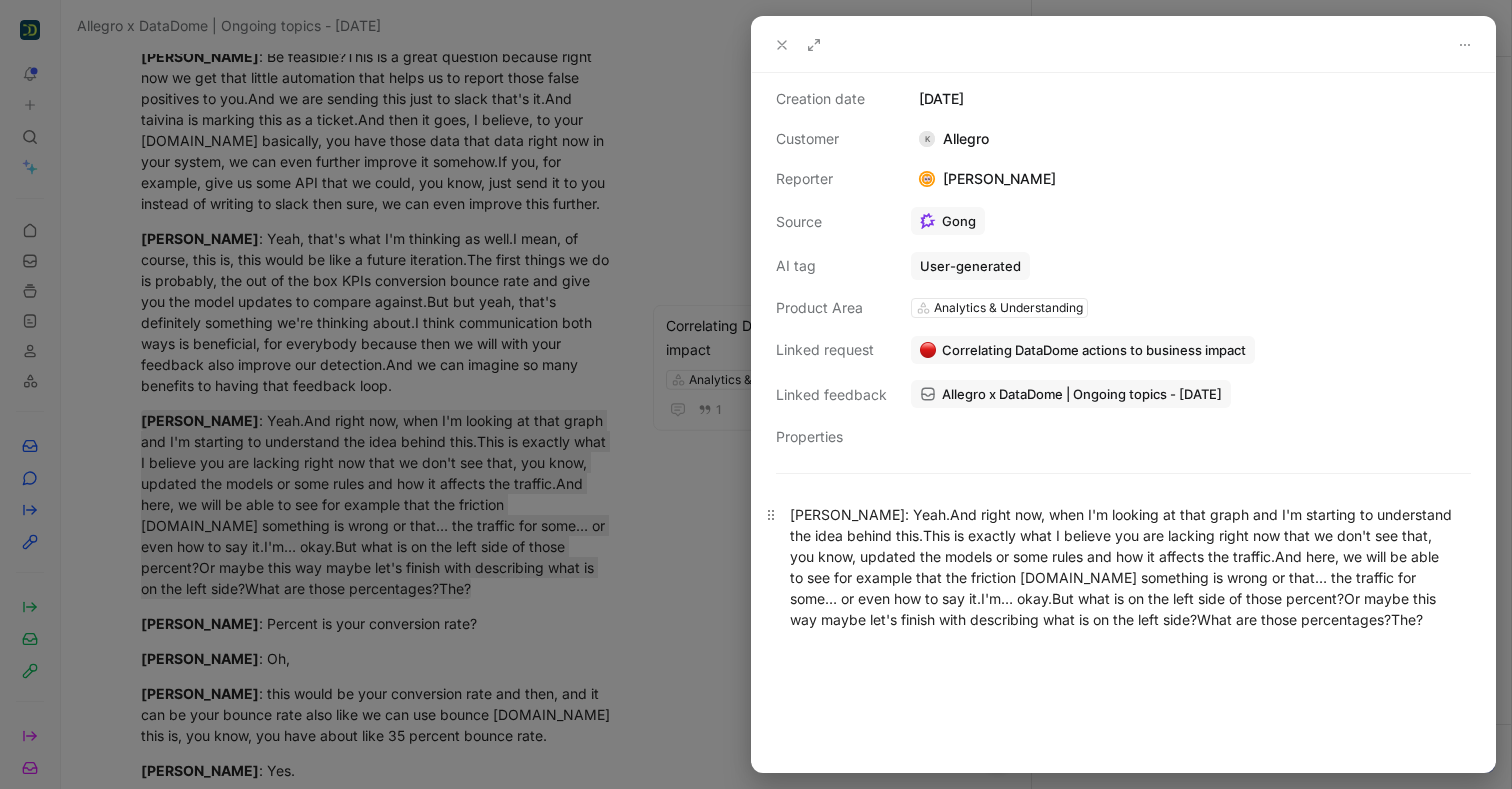 scroll, scrollTop: 50, scrollLeft: 0, axis: vertical 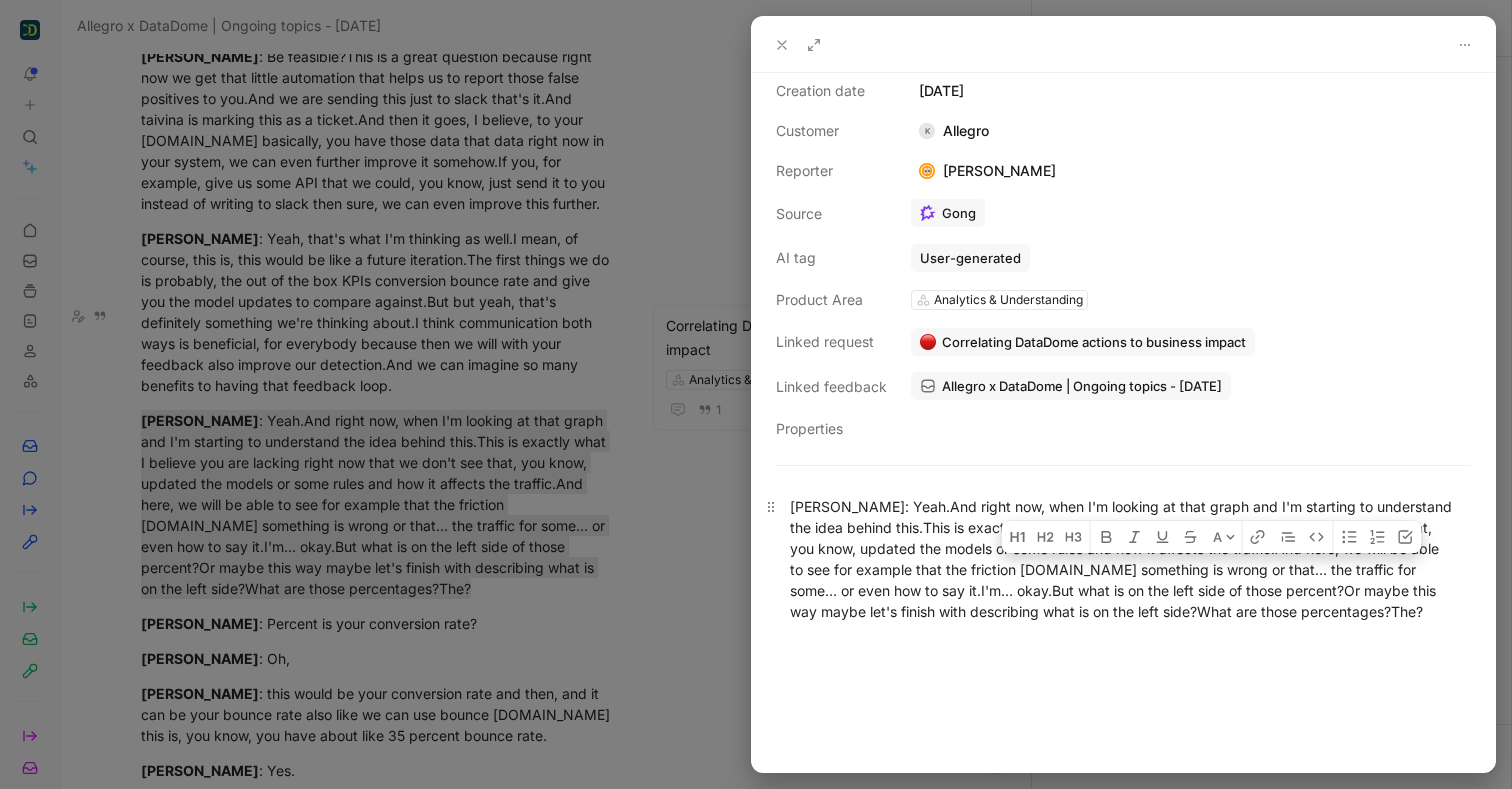 drag, startPoint x: 1367, startPoint y: 613, endPoint x: 1075, endPoint y: 578, distance: 294.09012 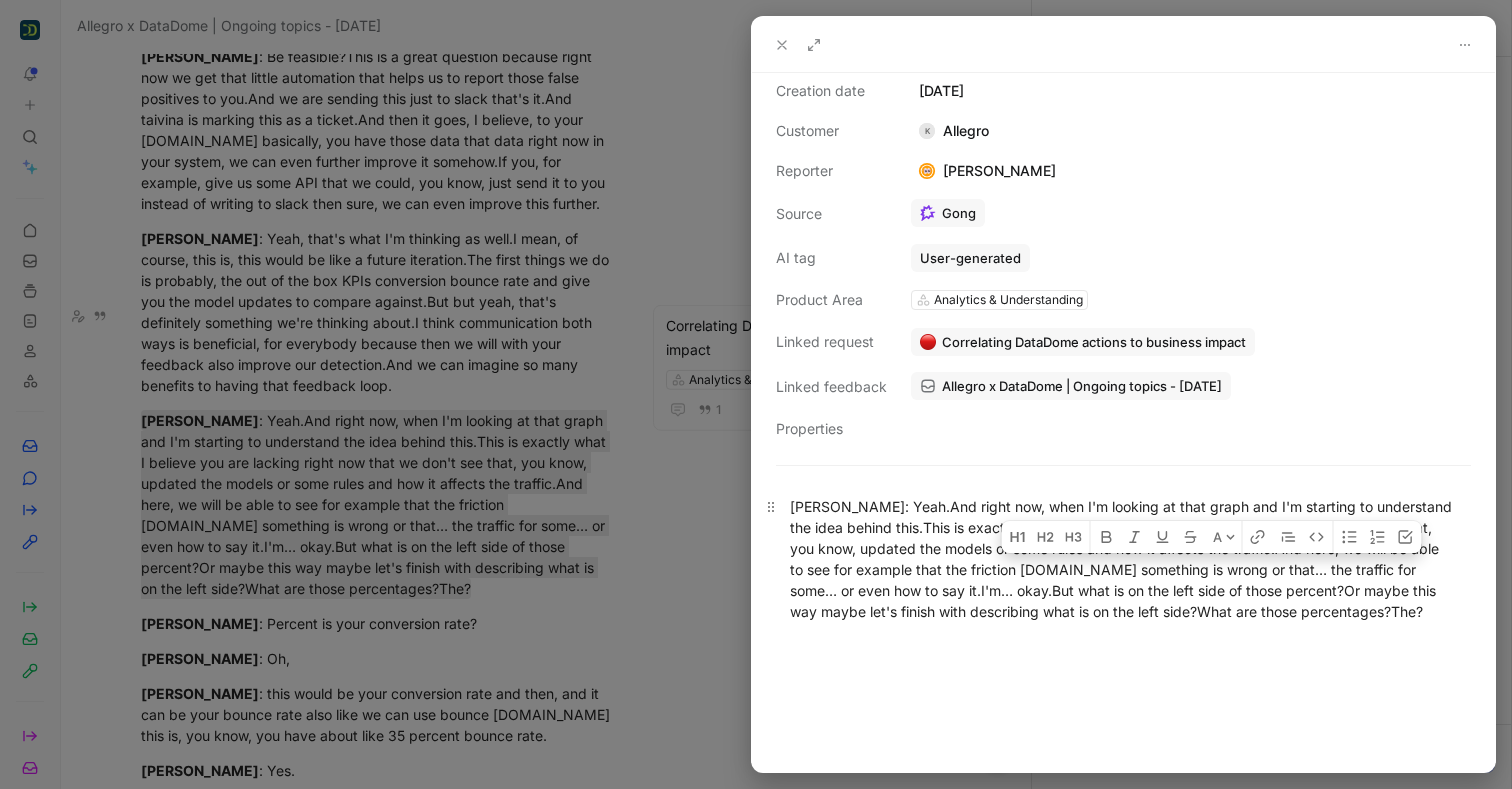 click on "[PERSON_NAME]: Yeah.And right now, when I'm looking at that graph and I'm starting to understand the idea behind this.This is exactly what I believe you are lacking right now that we don't see that, you know, updated the models or some rules and how it affects the traffic.And here, we will be able to see for example that the friction [DOMAIN_NAME] something is wrong or that… the traffic for some… or even how to say it.I'm… okay.But what is on the left side of those percent?Or maybe this way maybe let's finish with describing what is on the left side?What are those percentages?The?" at bounding box center (1123, 559) 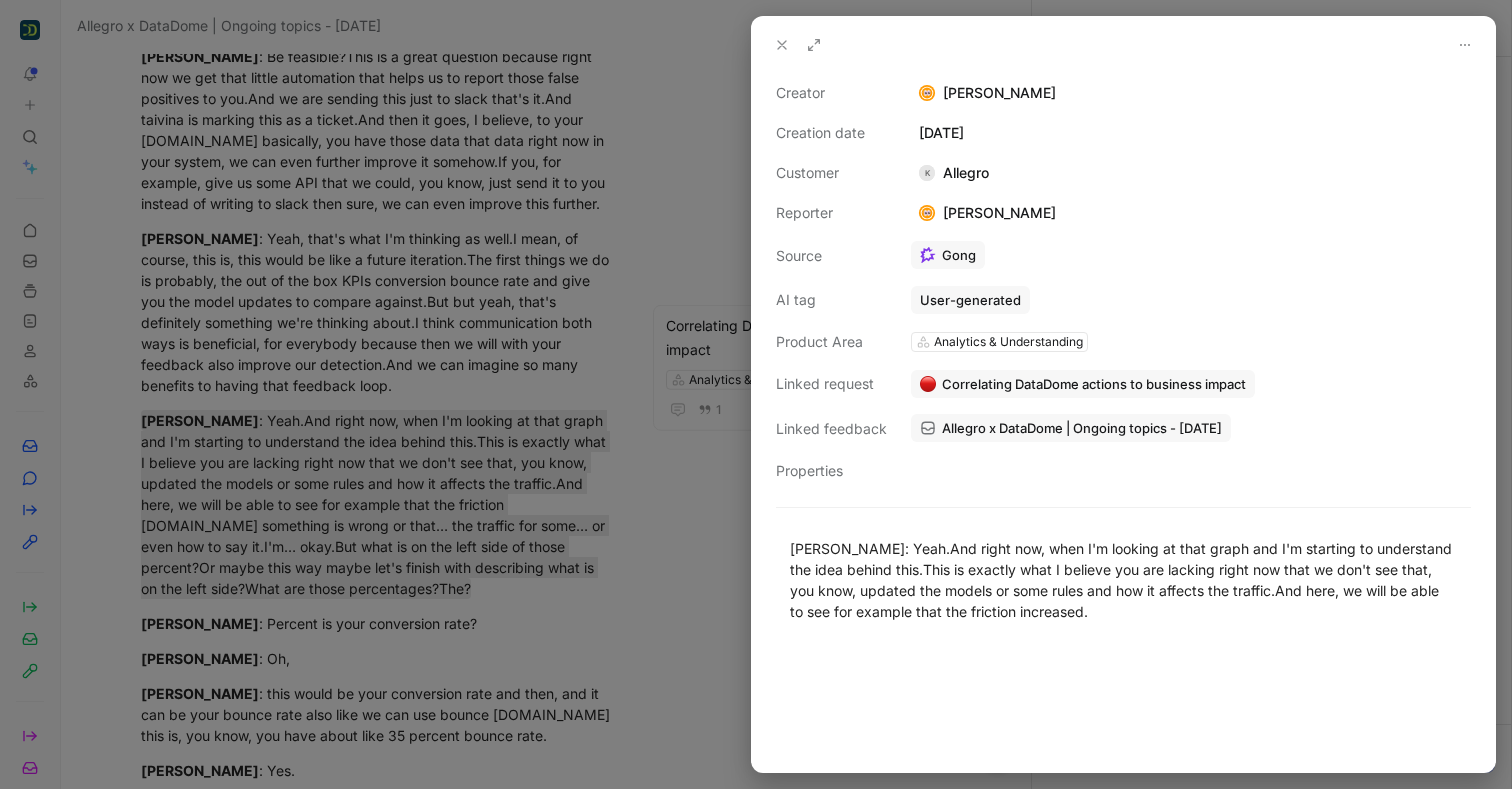 scroll, scrollTop: 0, scrollLeft: 0, axis: both 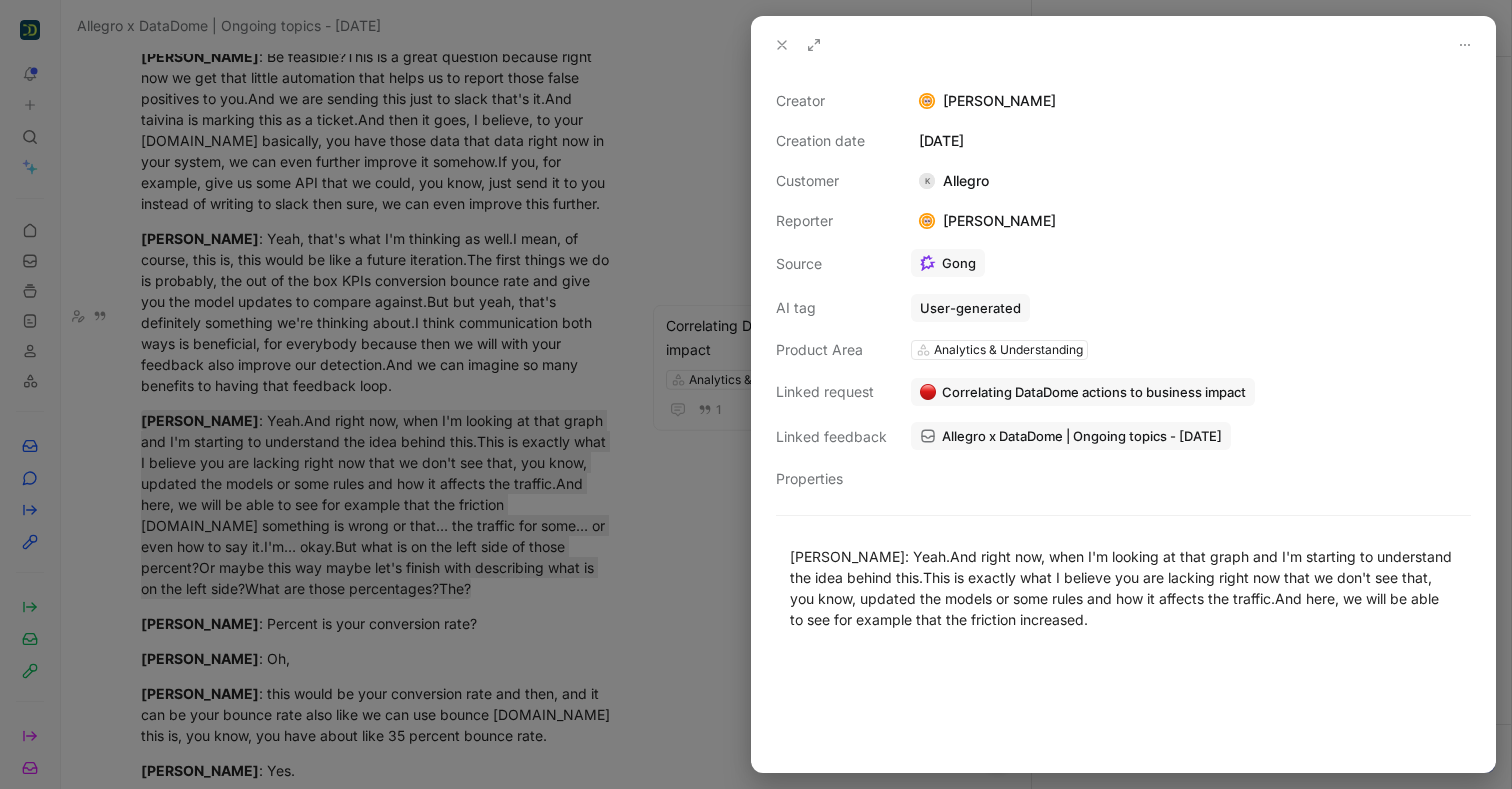 click on "[PERSON_NAME]: Yeah.And right now, when I'm looking at that graph and I'm starting to understand the idea behind this.This is exactly what I believe you are lacking right now that we don't see that, you know, updated the models or some rules and how it affects the traffic.And here, we will be able to see for example that the friction increased." at bounding box center [1123, 588] 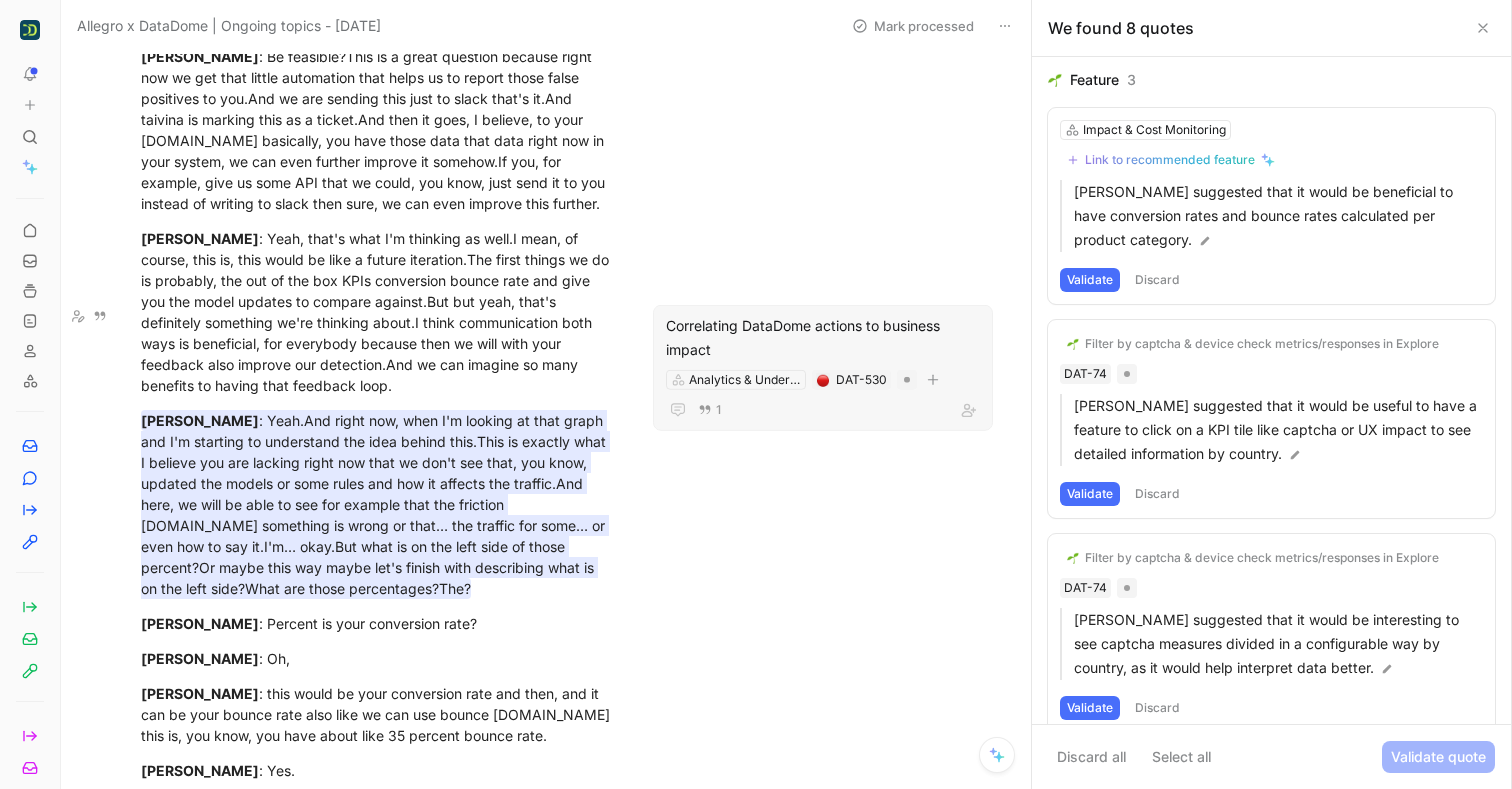 click on "Correlating DataDome actions to business impact" at bounding box center [823, 338] 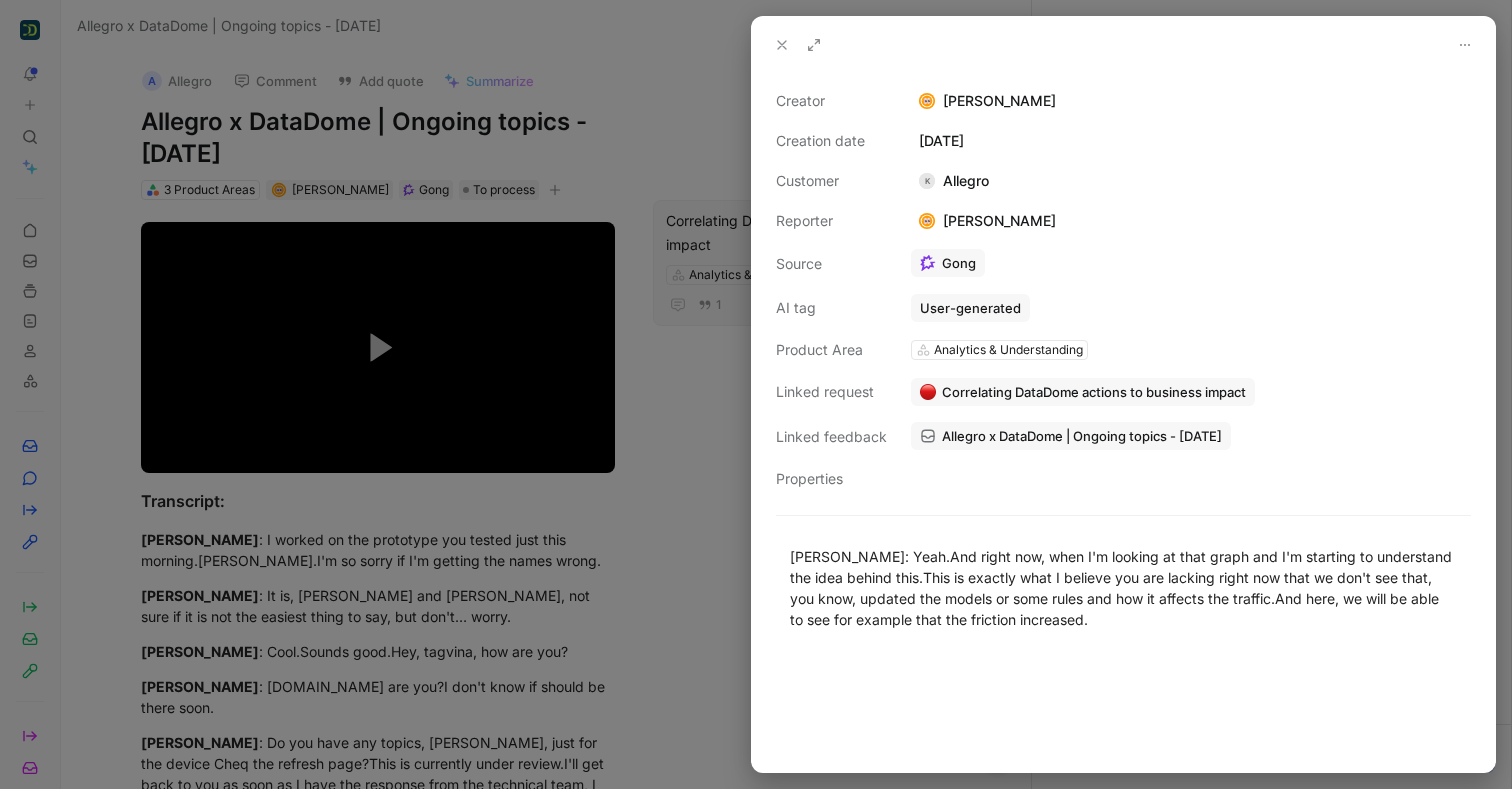 click at bounding box center (782, 45) 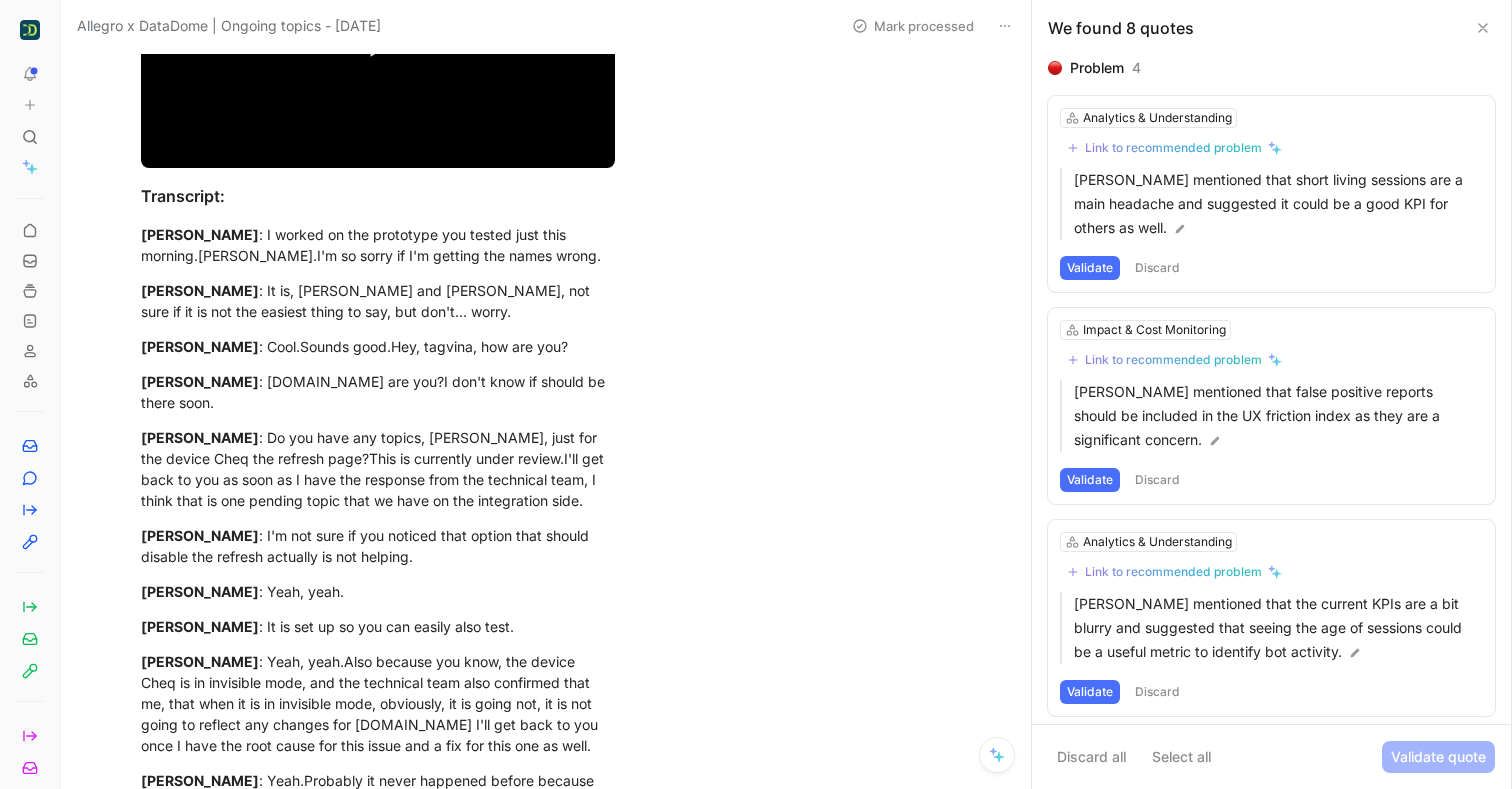 scroll, scrollTop: 315, scrollLeft: 0, axis: vertical 